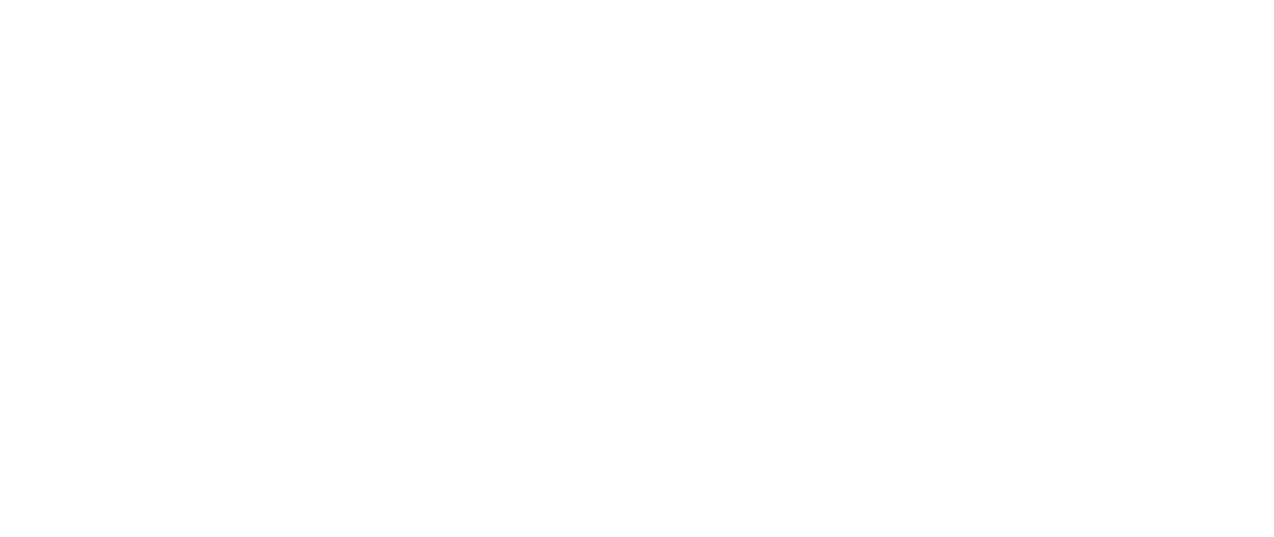 scroll, scrollTop: 0, scrollLeft: 0, axis: both 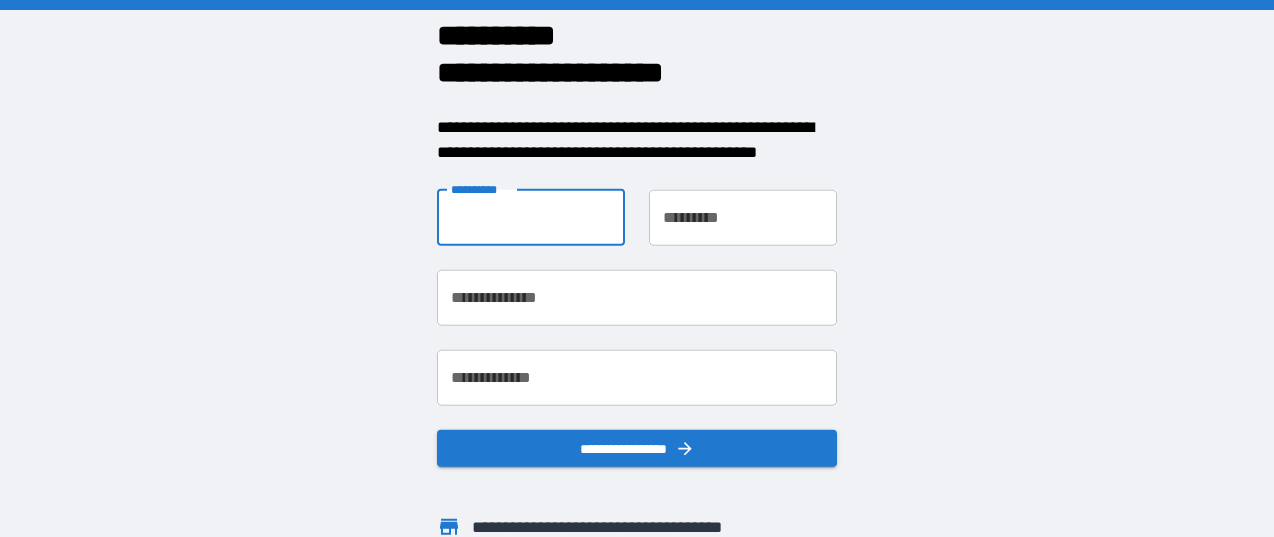 click on "**********" at bounding box center [531, 217] 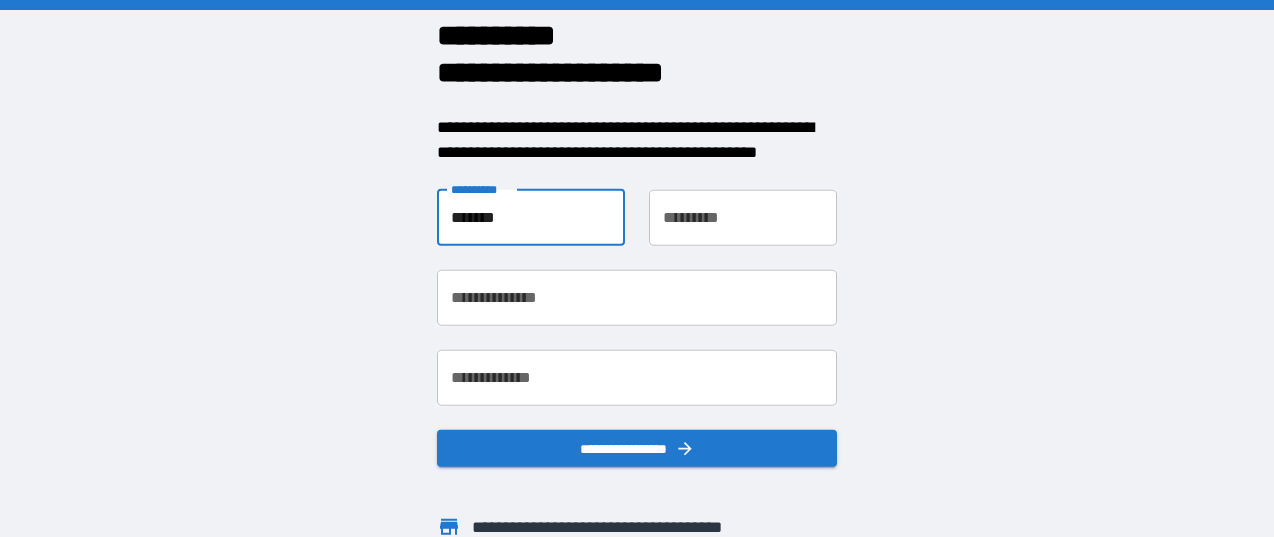 type on "*******" 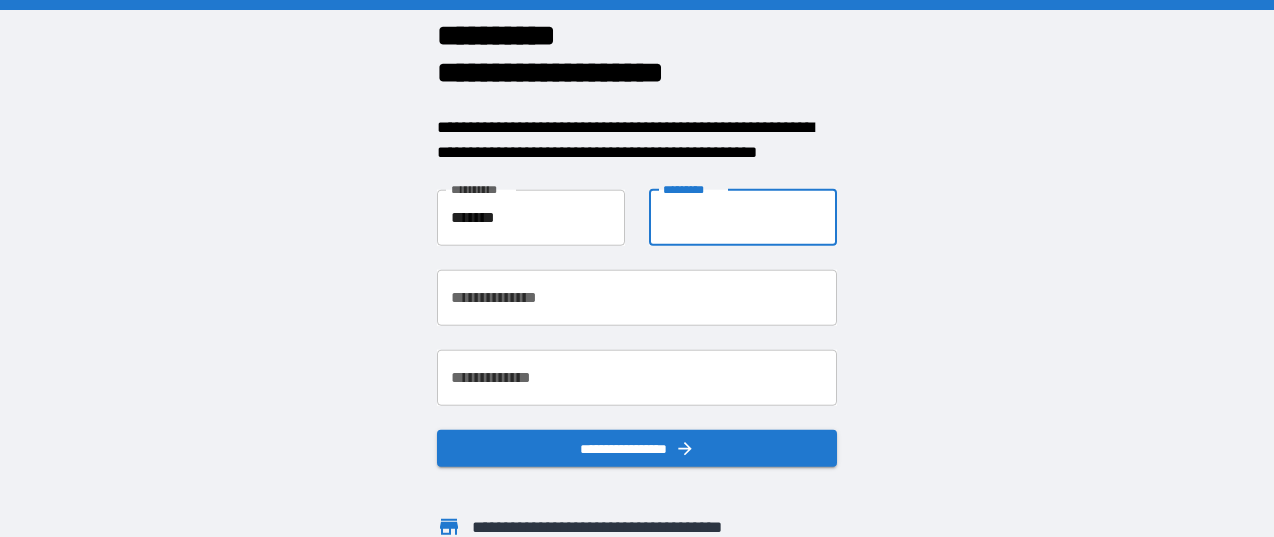 click on "**********" at bounding box center (743, 217) 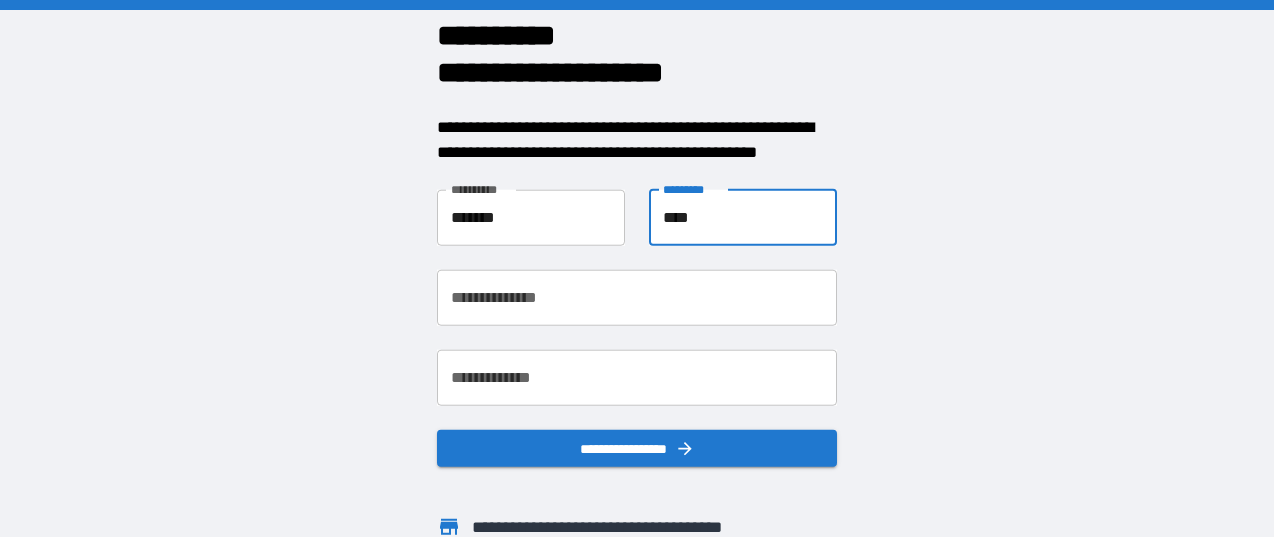 type on "****" 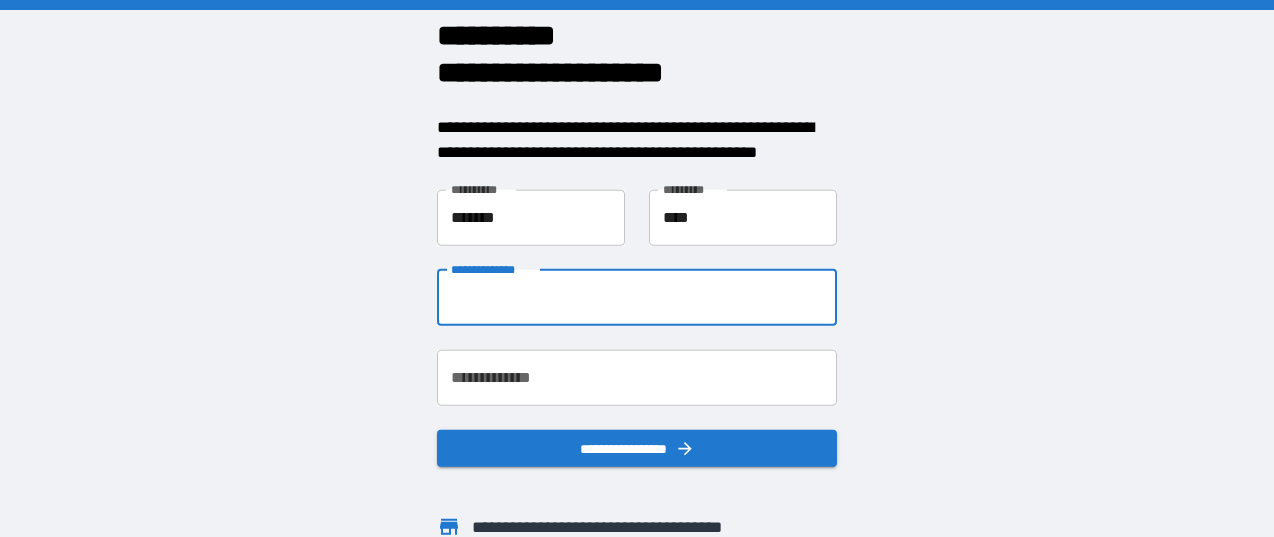 click on "**********" at bounding box center [637, 297] 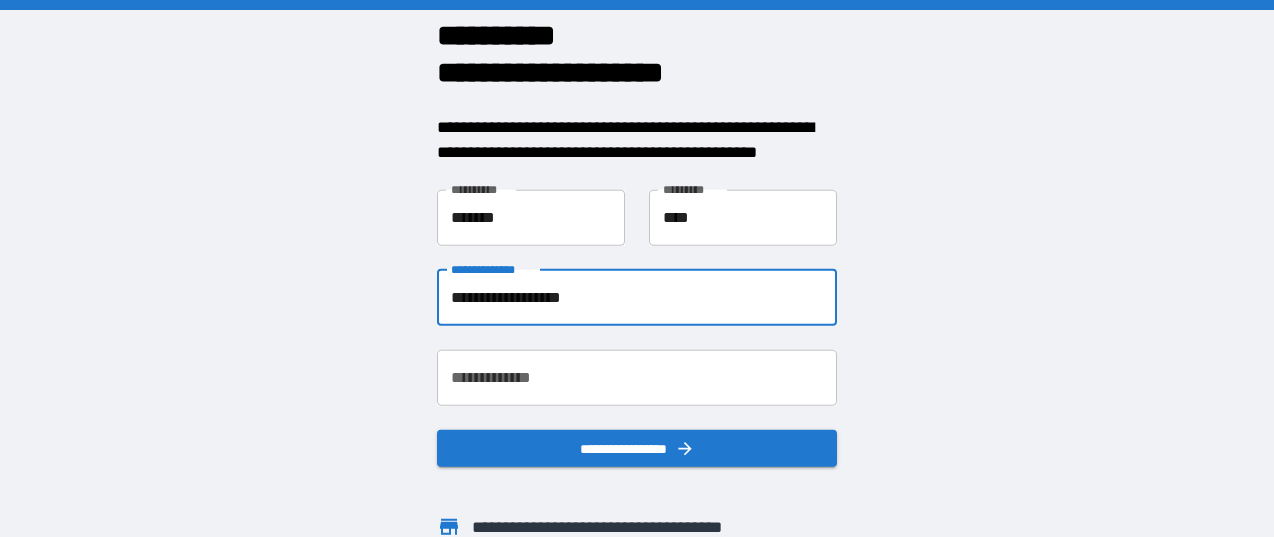 type on "**********" 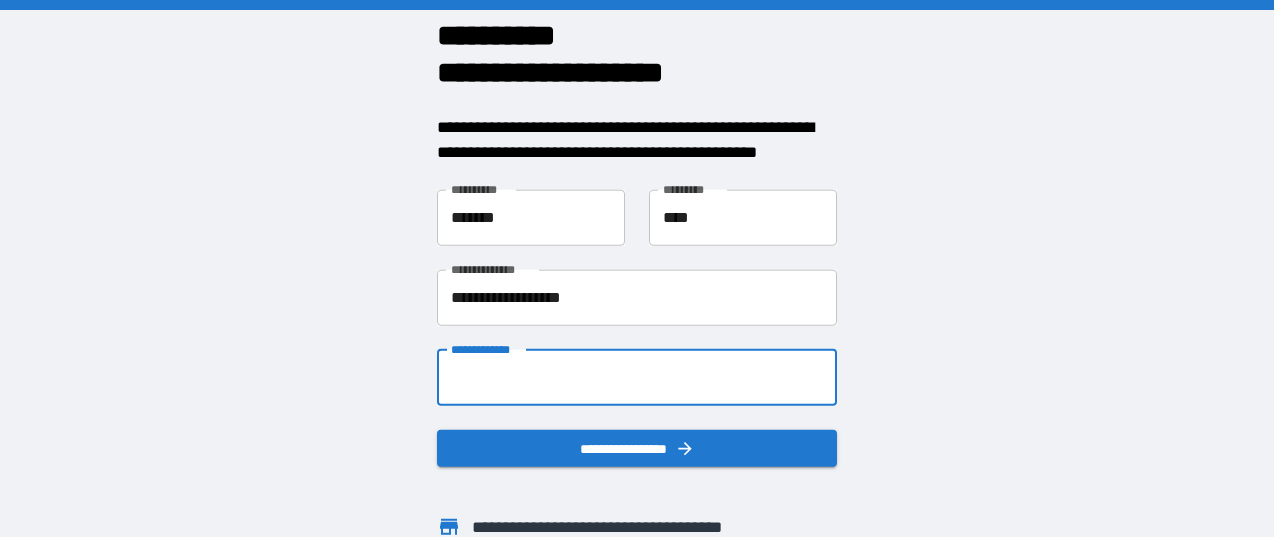 click on "**********" at bounding box center [637, 377] 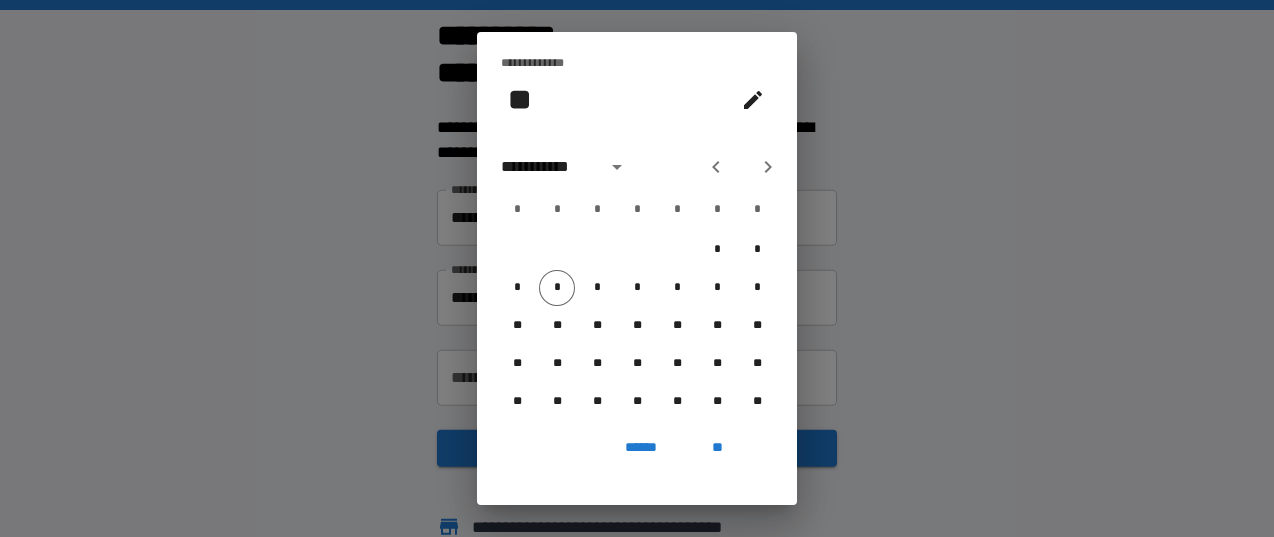 click on "*" at bounding box center [557, 210] 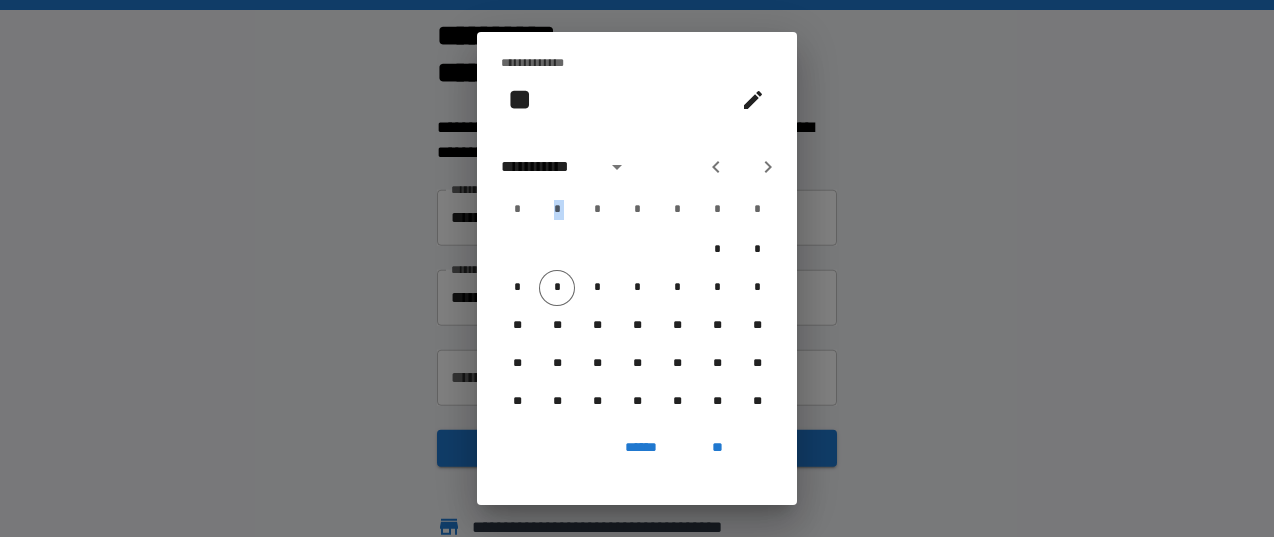 click on "*" at bounding box center [557, 210] 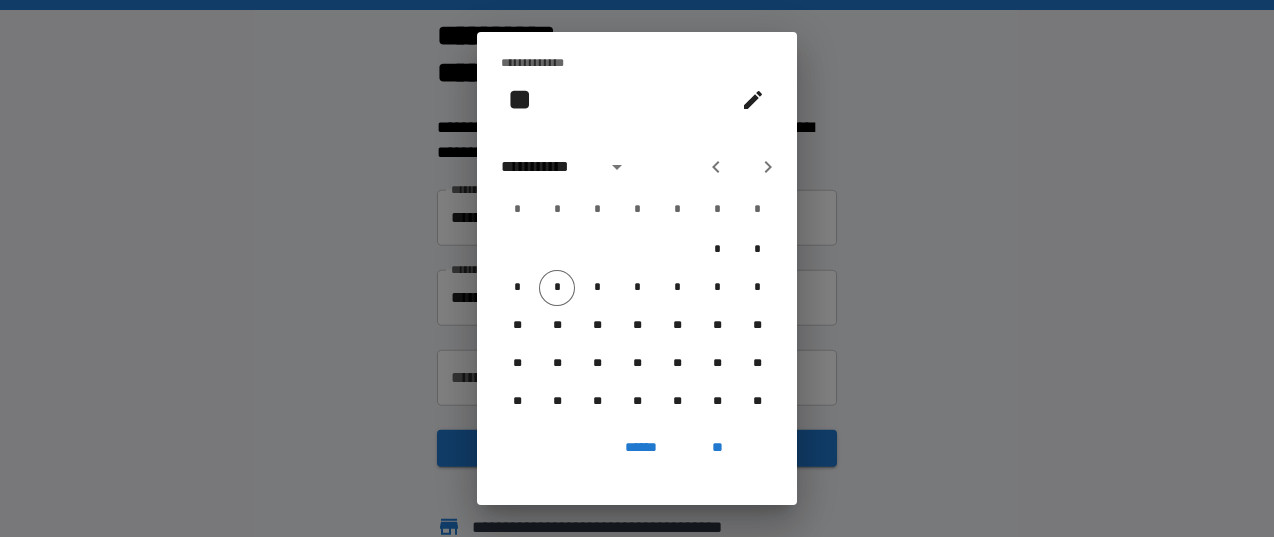 click on "*" at bounding box center [557, 210] 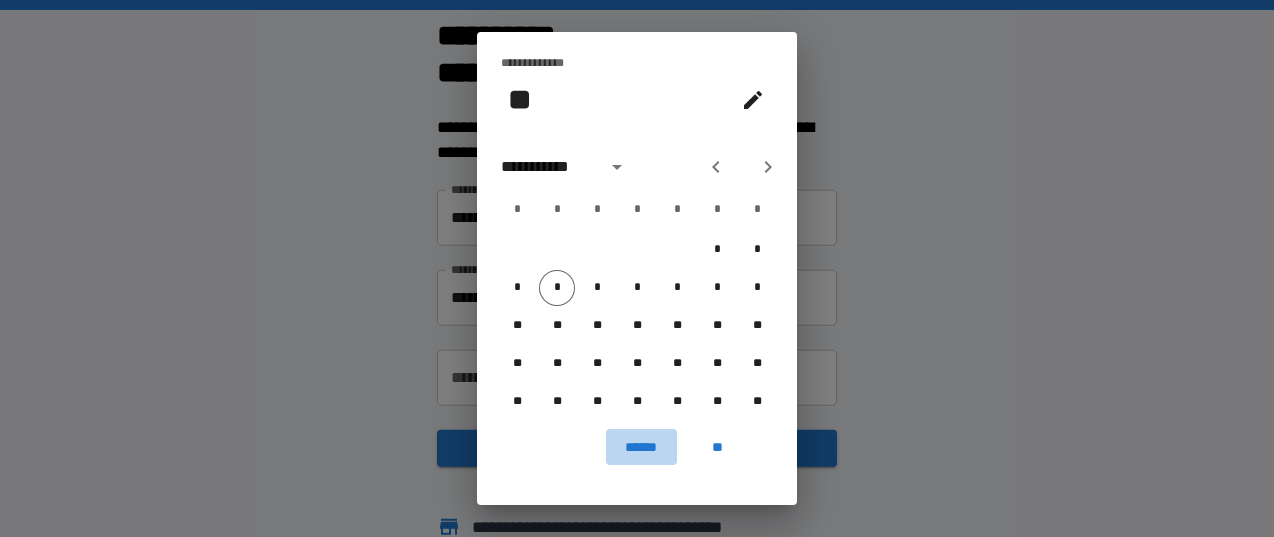 click on "******" at bounding box center (641, 447) 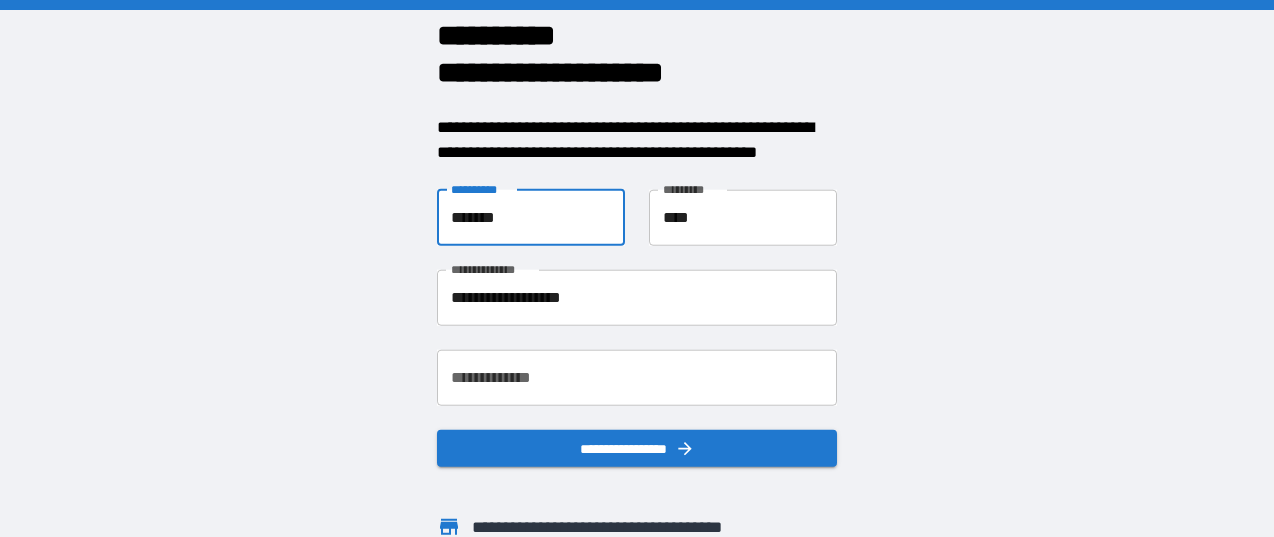 click on "*******" at bounding box center (531, 217) 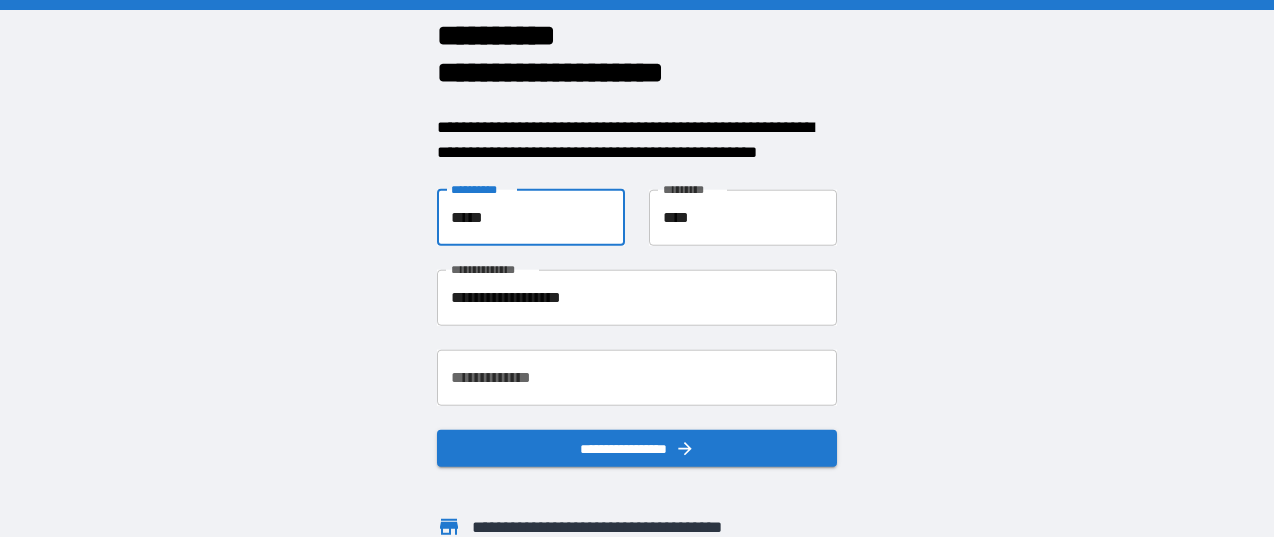 click on "*****" at bounding box center [531, 217] 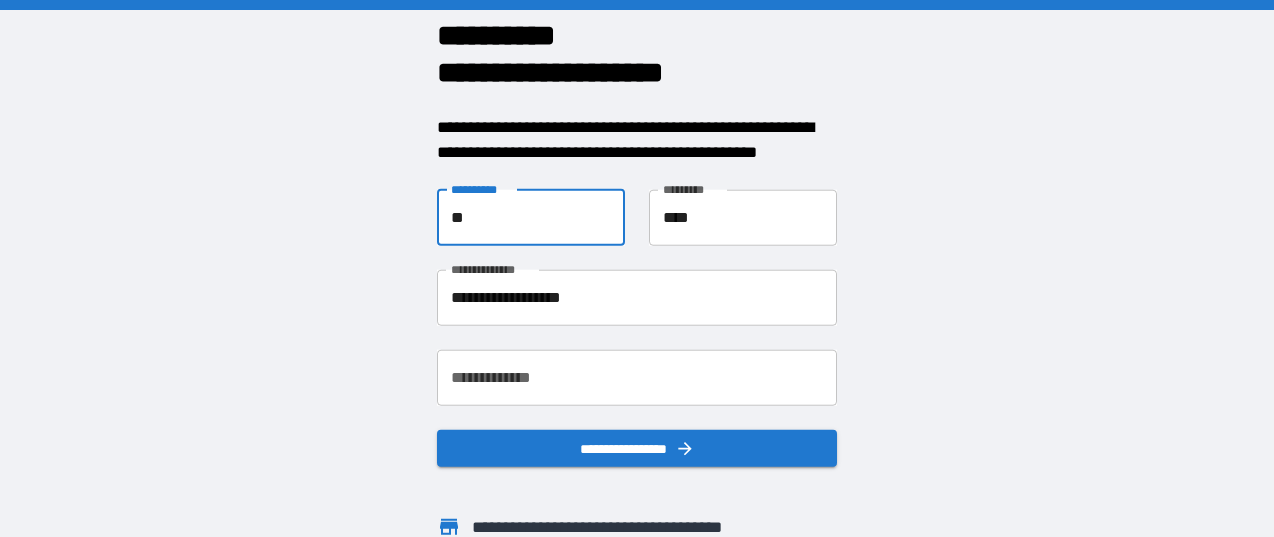 type on "*" 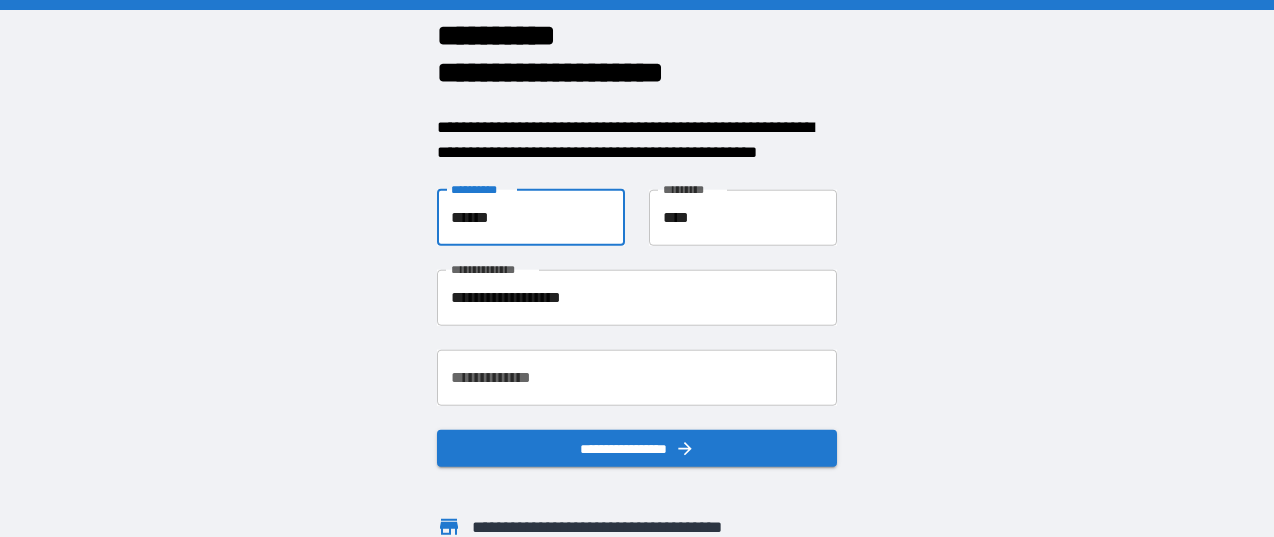 type on "******" 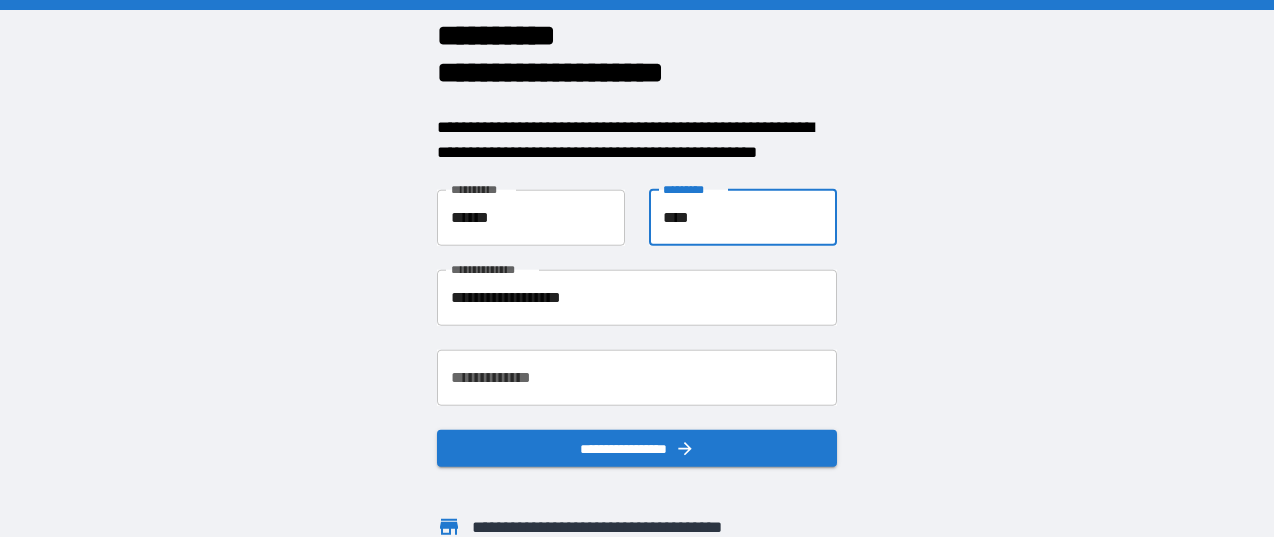 click on "****" at bounding box center (743, 217) 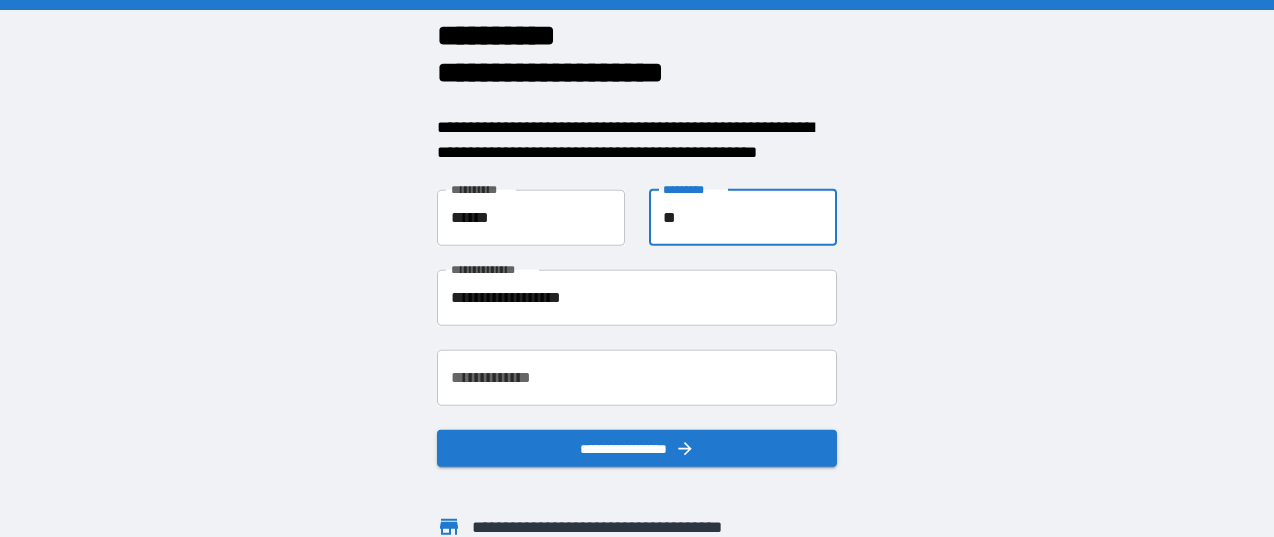 type on "*" 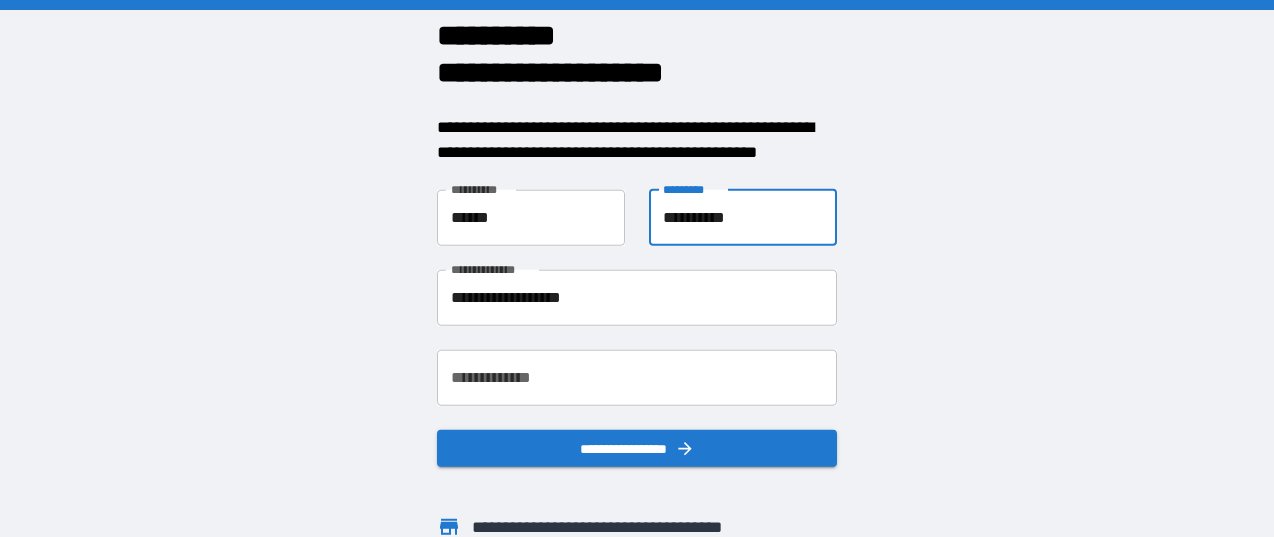 type on "**********" 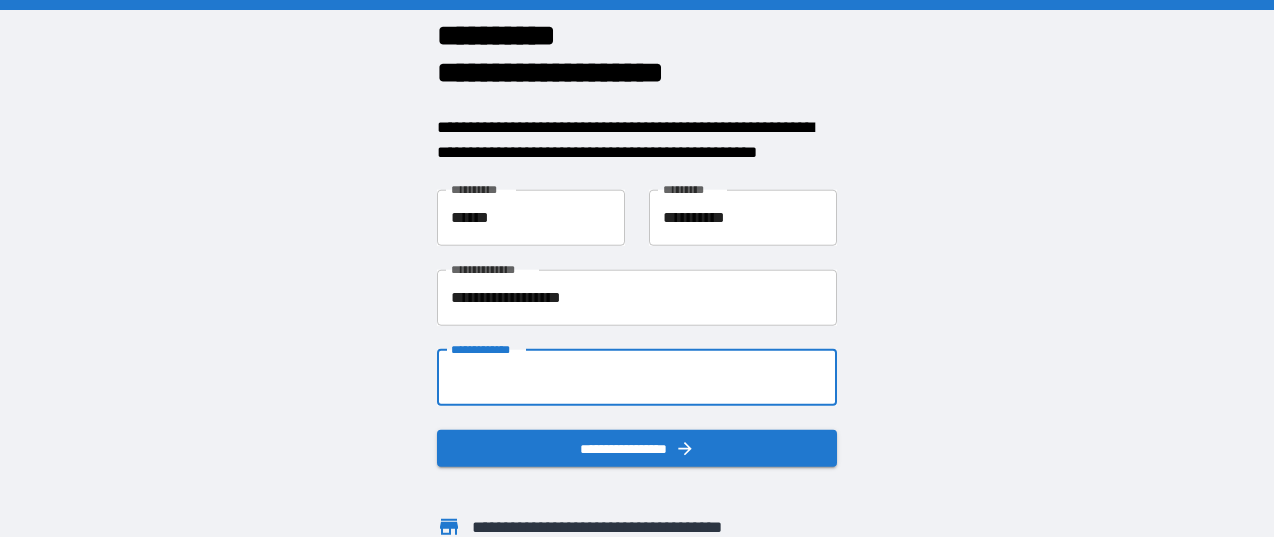click on "**********" at bounding box center [637, 377] 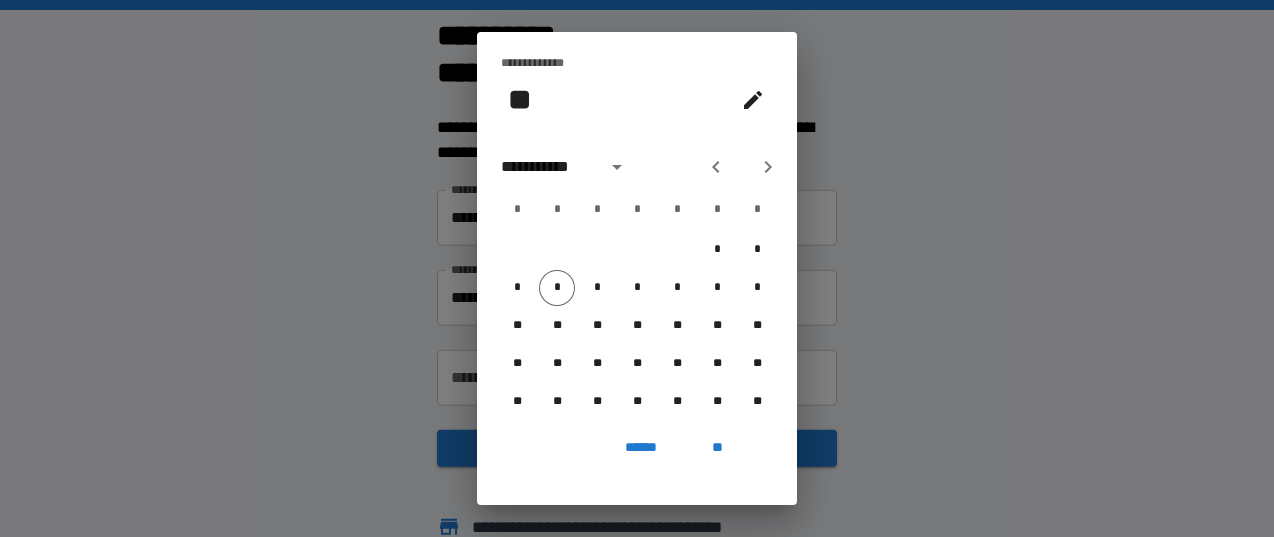 type 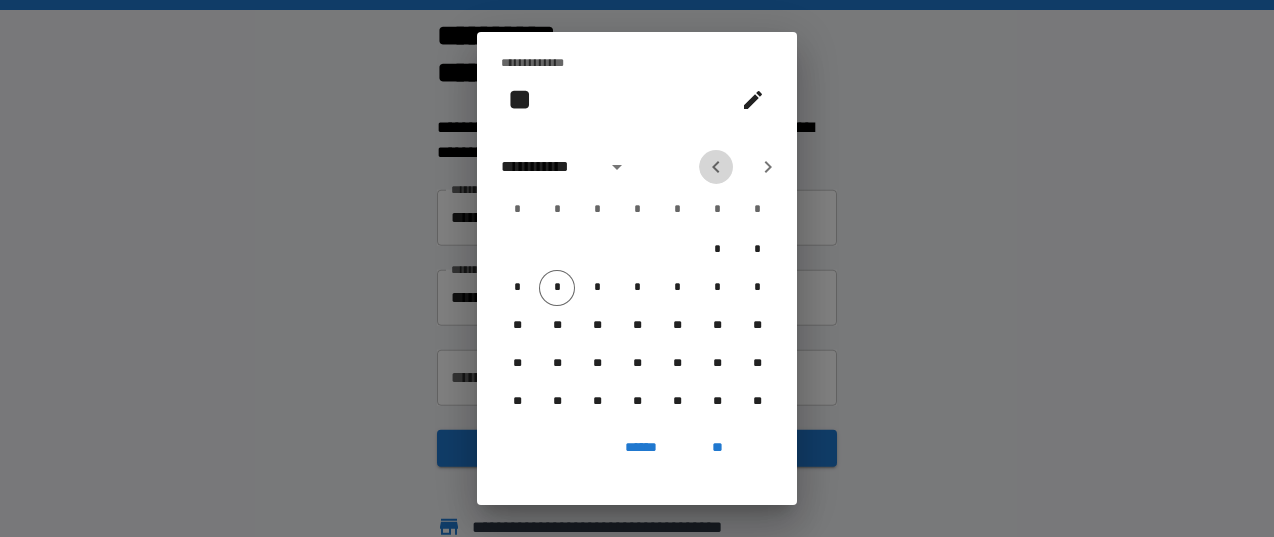 click 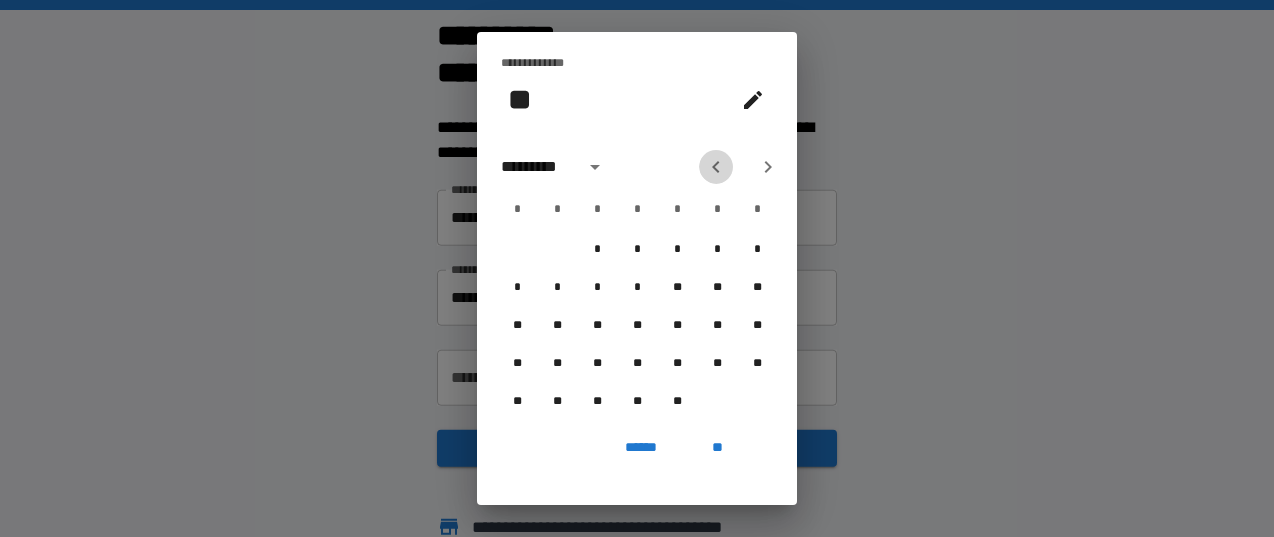 click 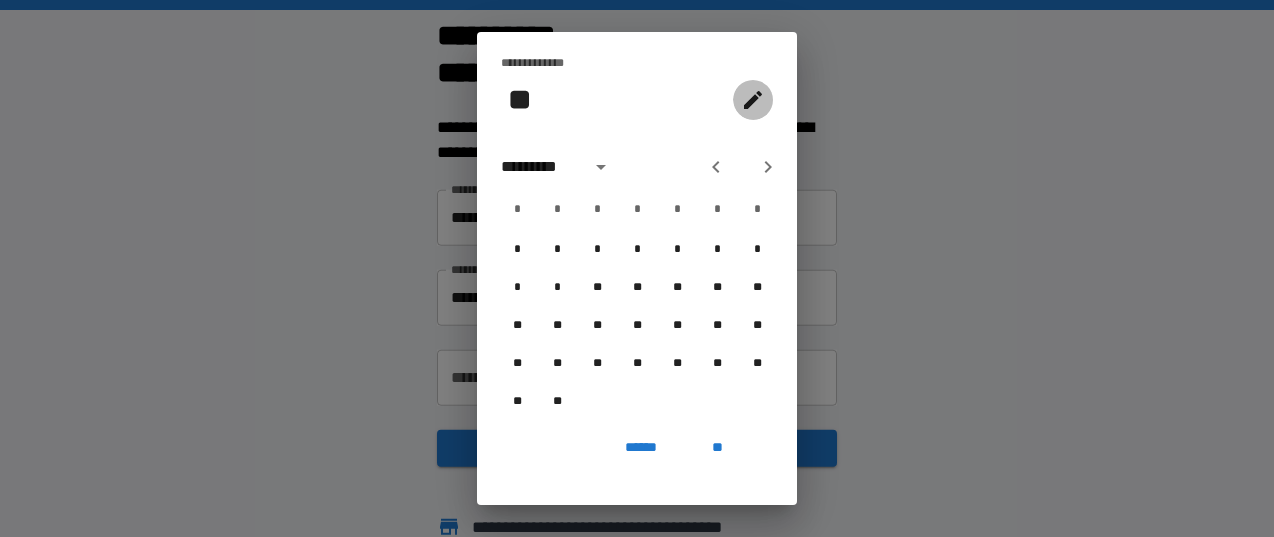 click 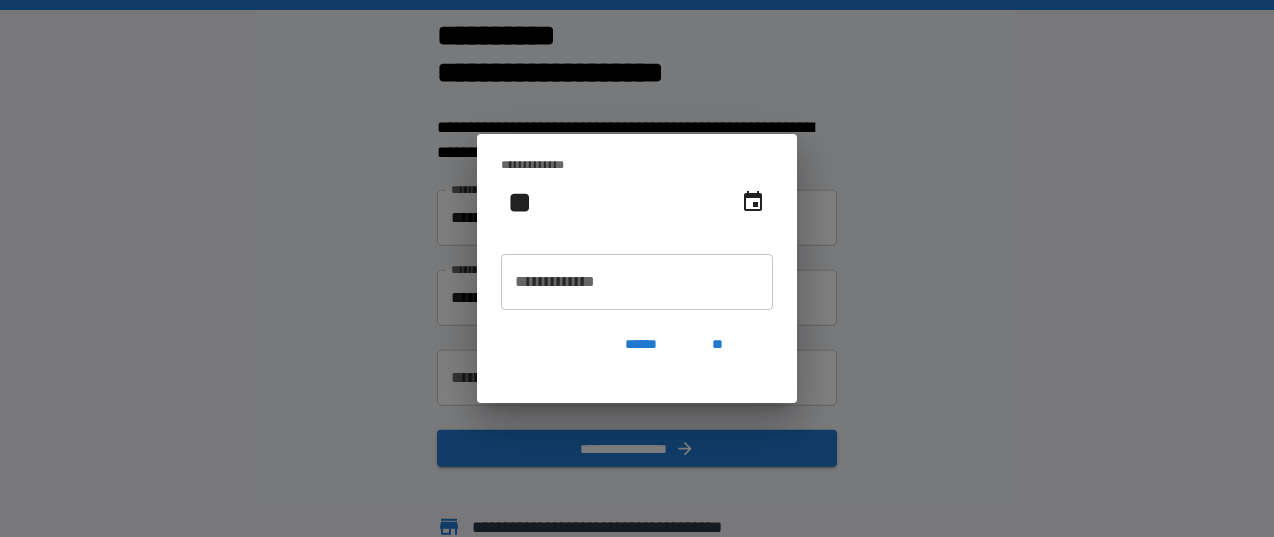 type 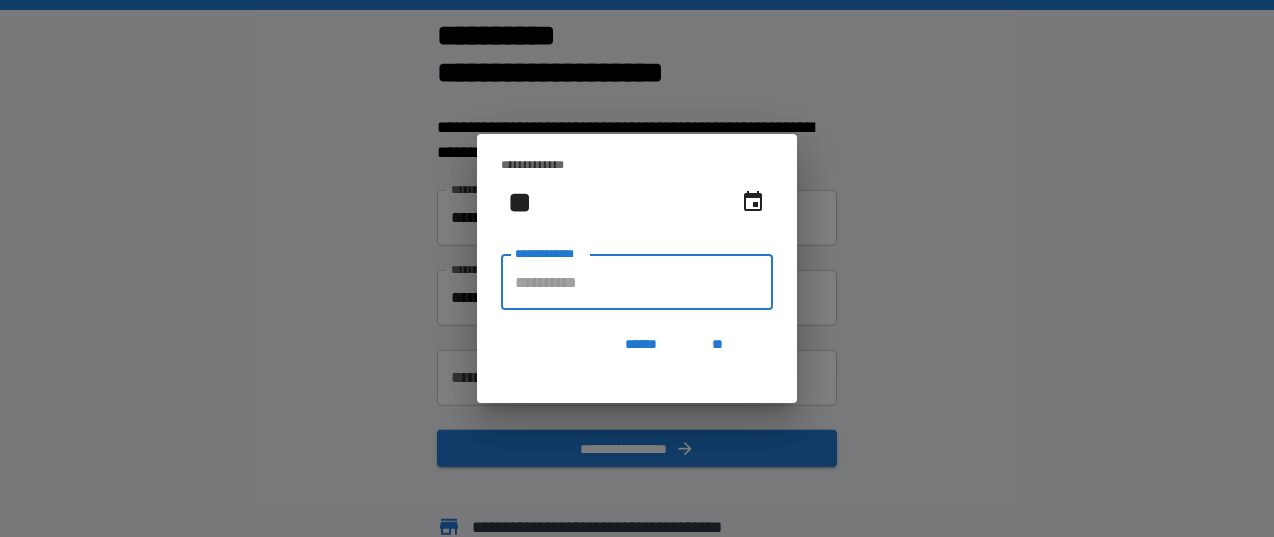 click on "****** **" at bounding box center (637, 364) 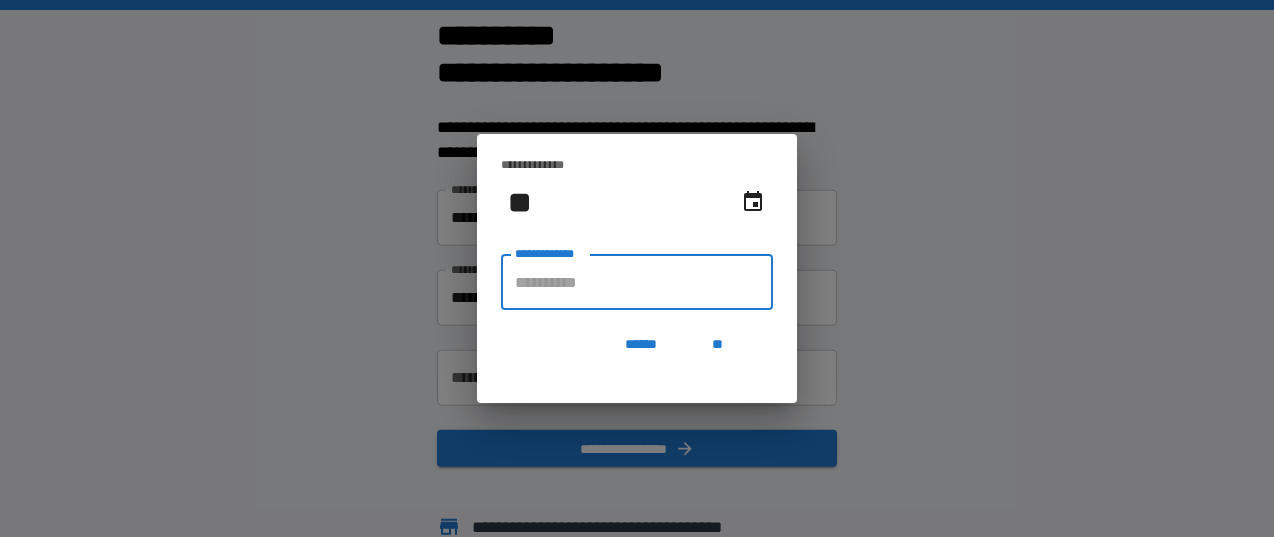 click on "****** **" at bounding box center (637, 364) 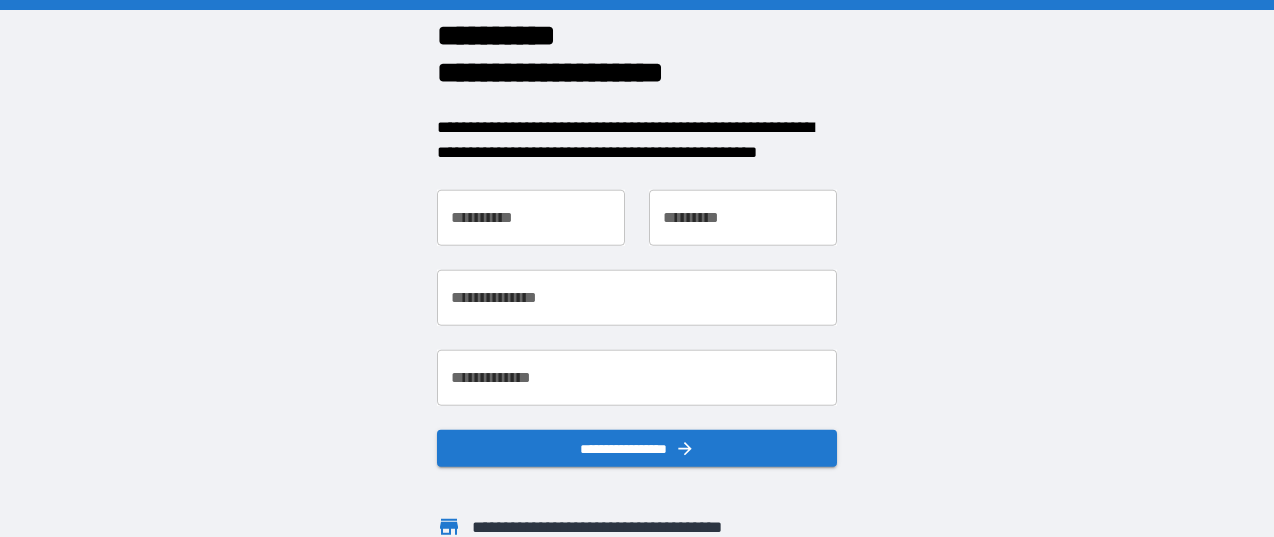 scroll, scrollTop: 0, scrollLeft: 0, axis: both 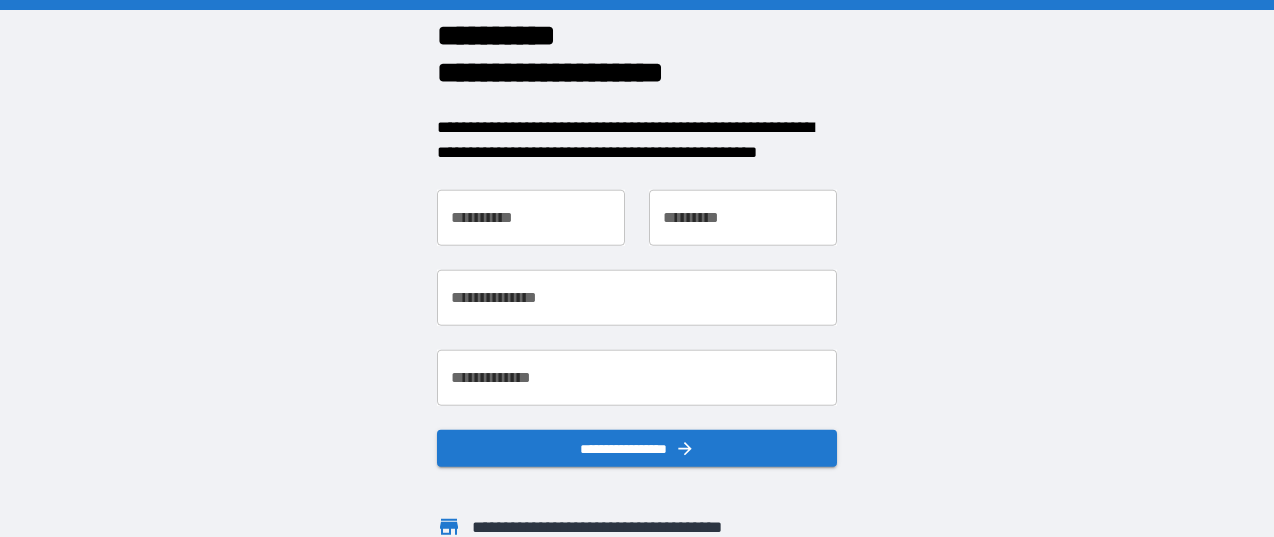 click on "**********" at bounding box center (531, 217) 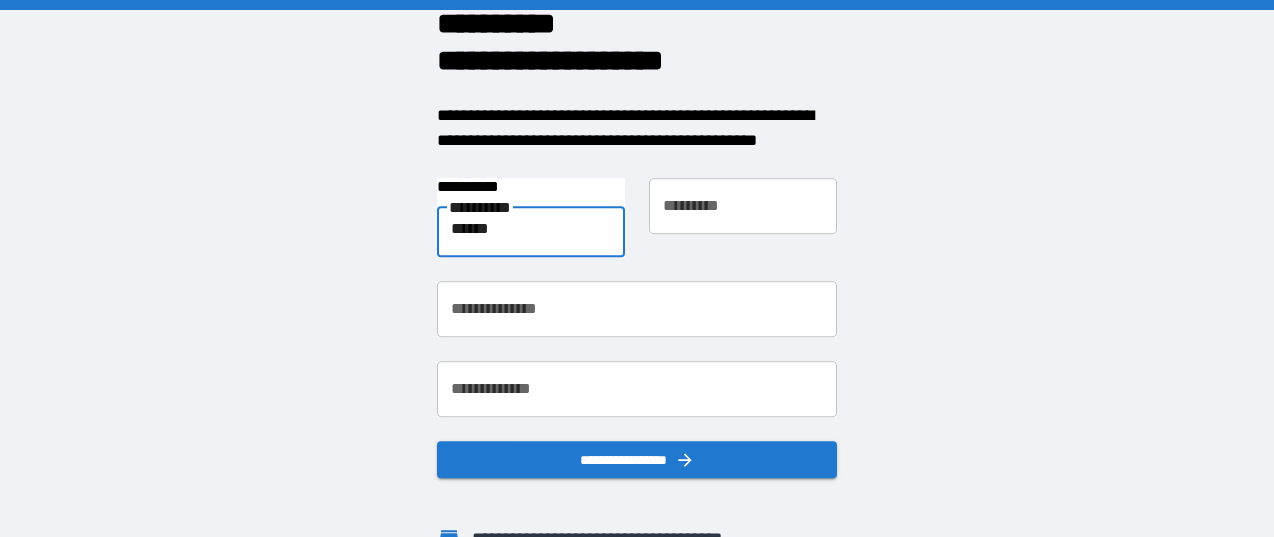 type on "******" 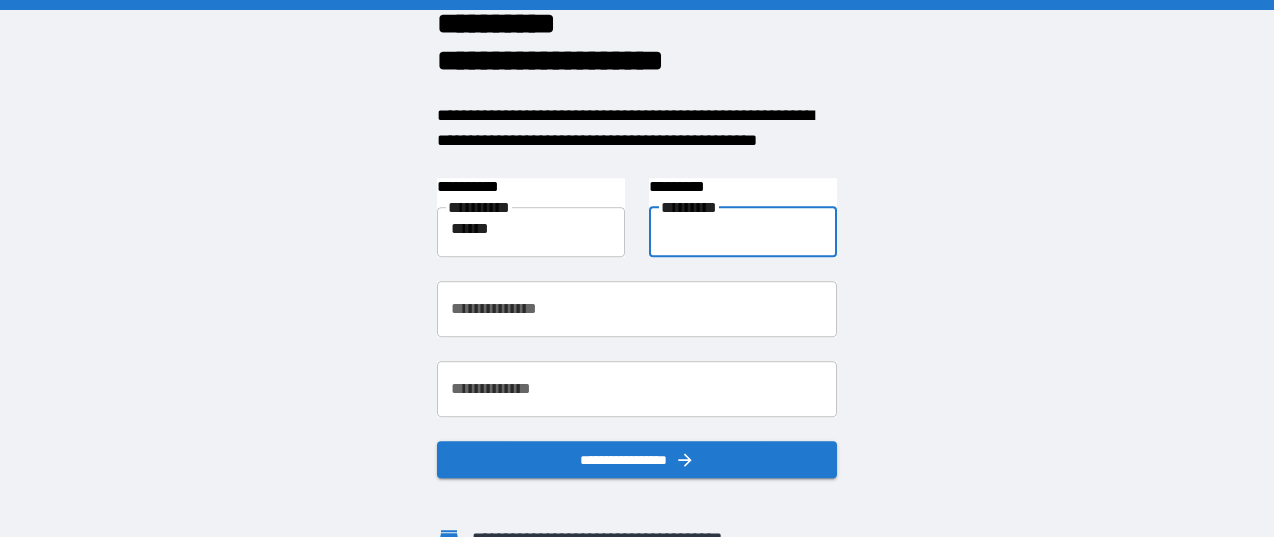 drag, startPoint x: 645, startPoint y: 223, endPoint x: 662, endPoint y: 223, distance: 17 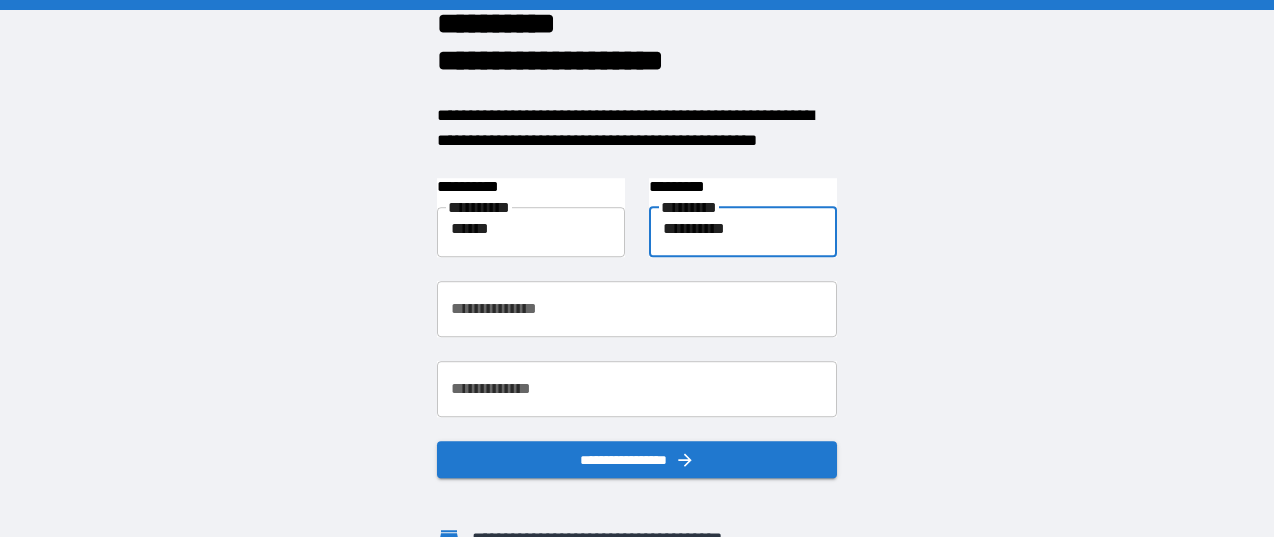 type on "**********" 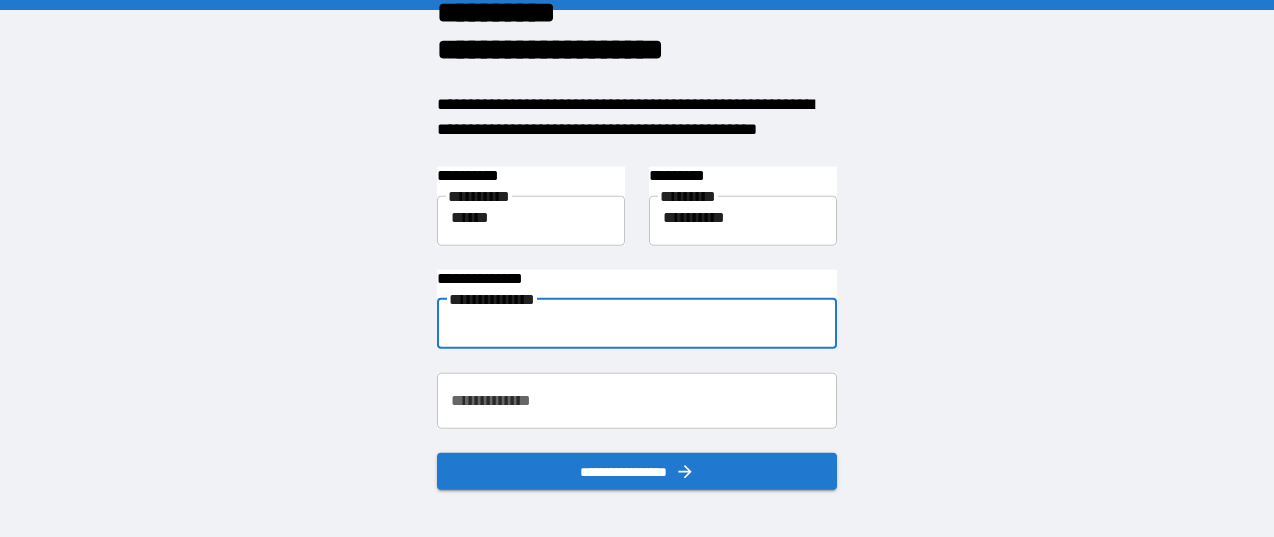 click on "**********" at bounding box center [637, 320] 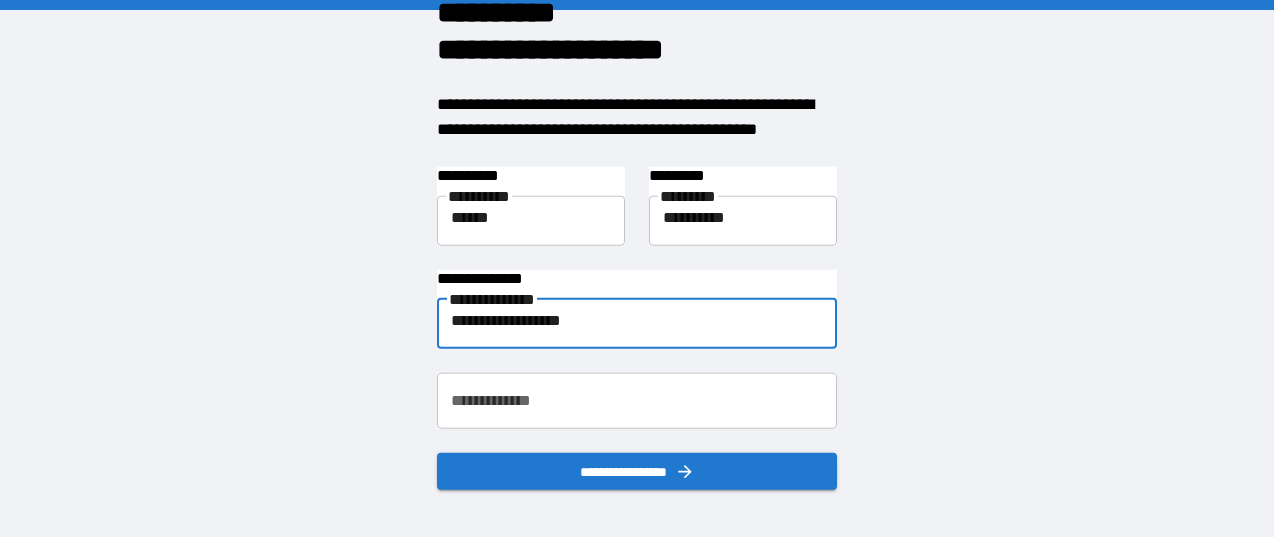 type on "**********" 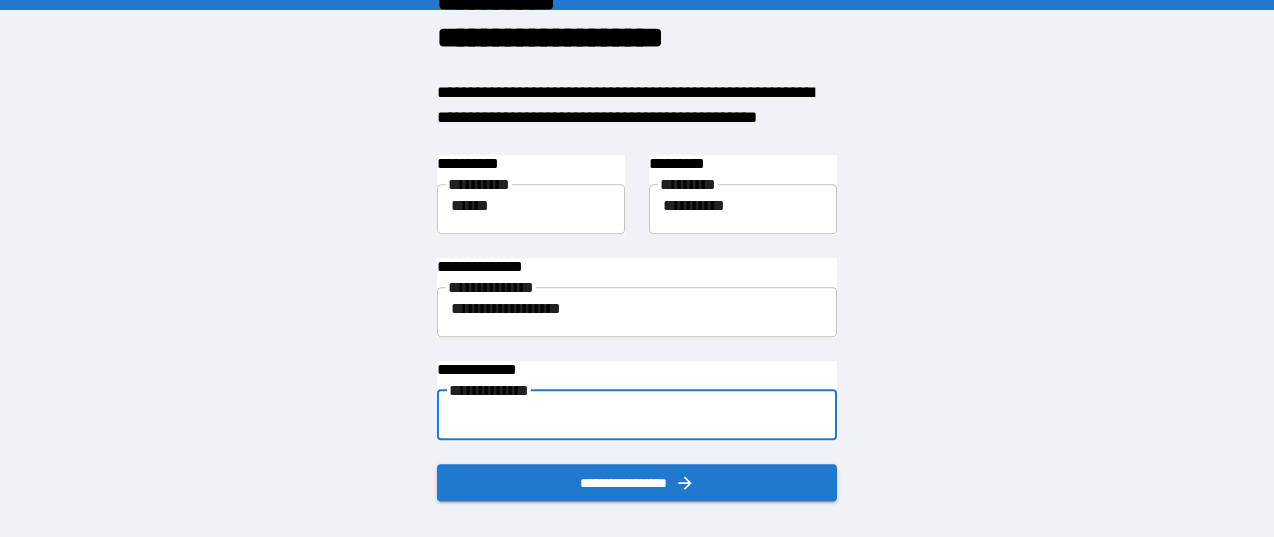 click on "**********" at bounding box center [637, 412] 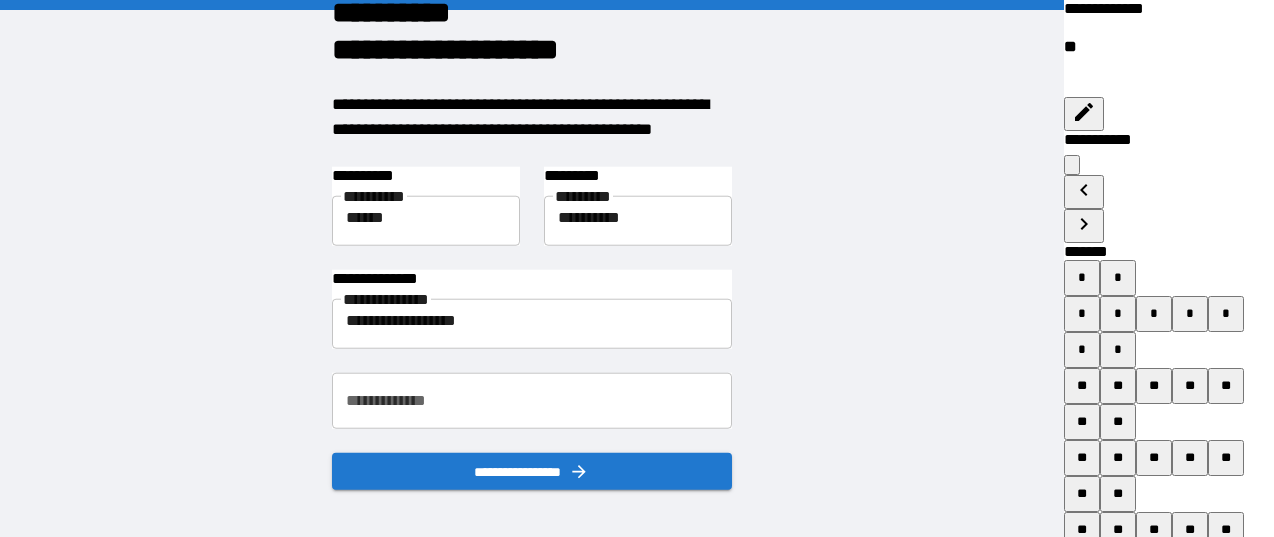 click 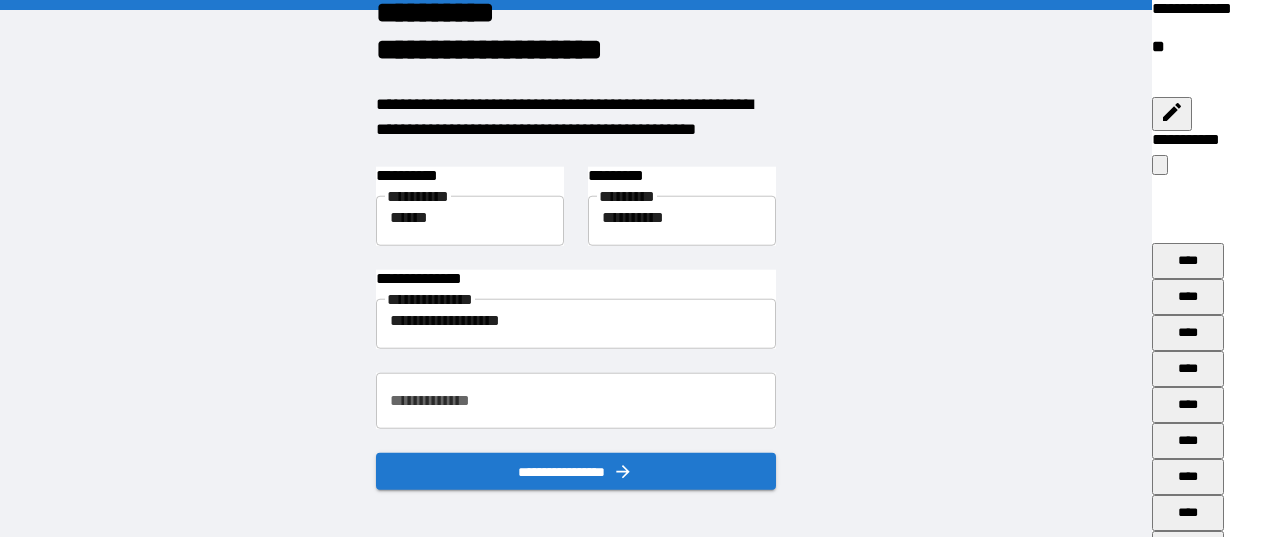 scroll, scrollTop: 2006, scrollLeft: 0, axis: vertical 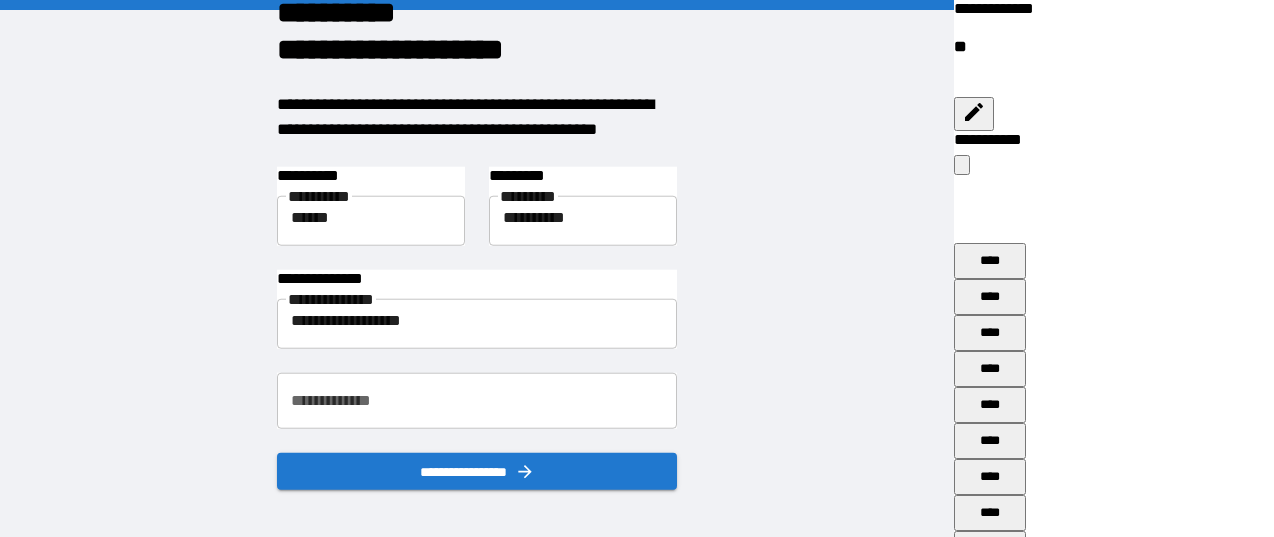 click on "****" at bounding box center (990, 4509) 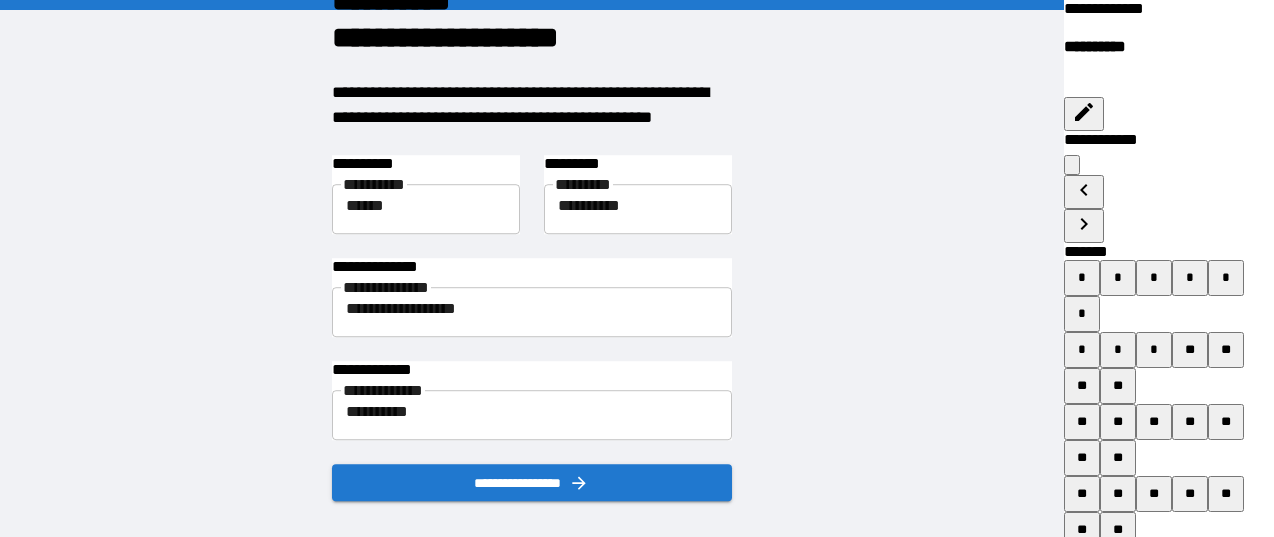 click 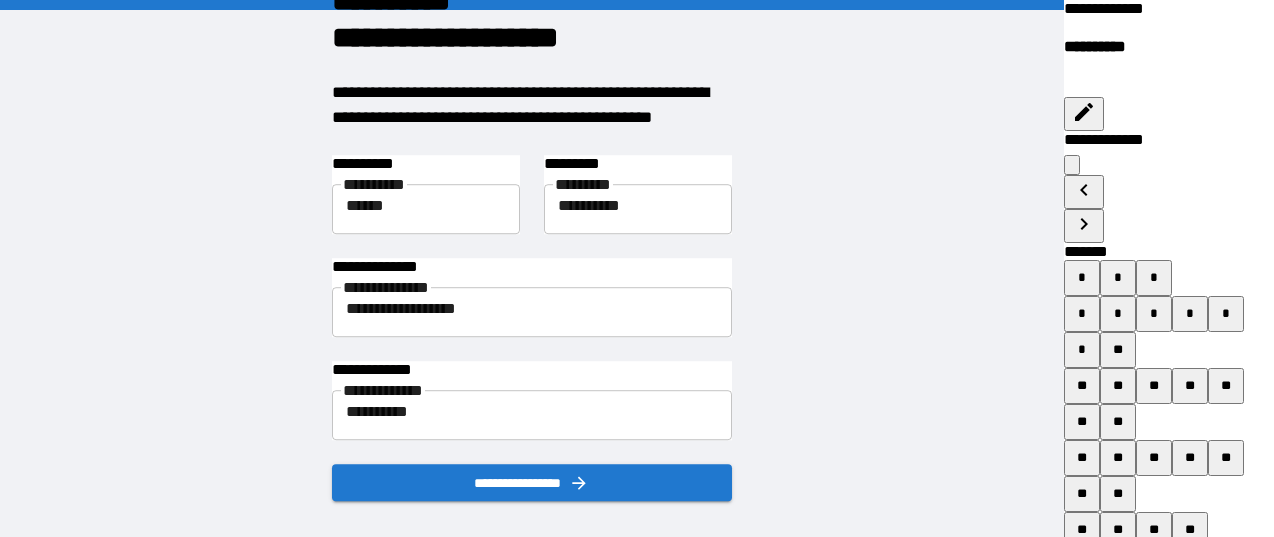 click 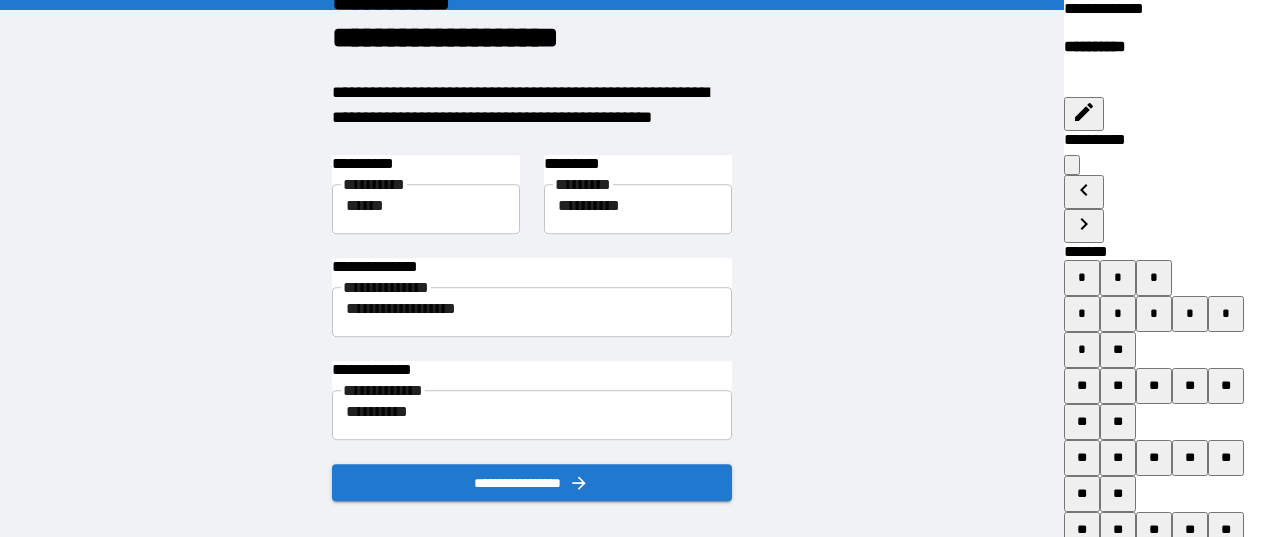 click 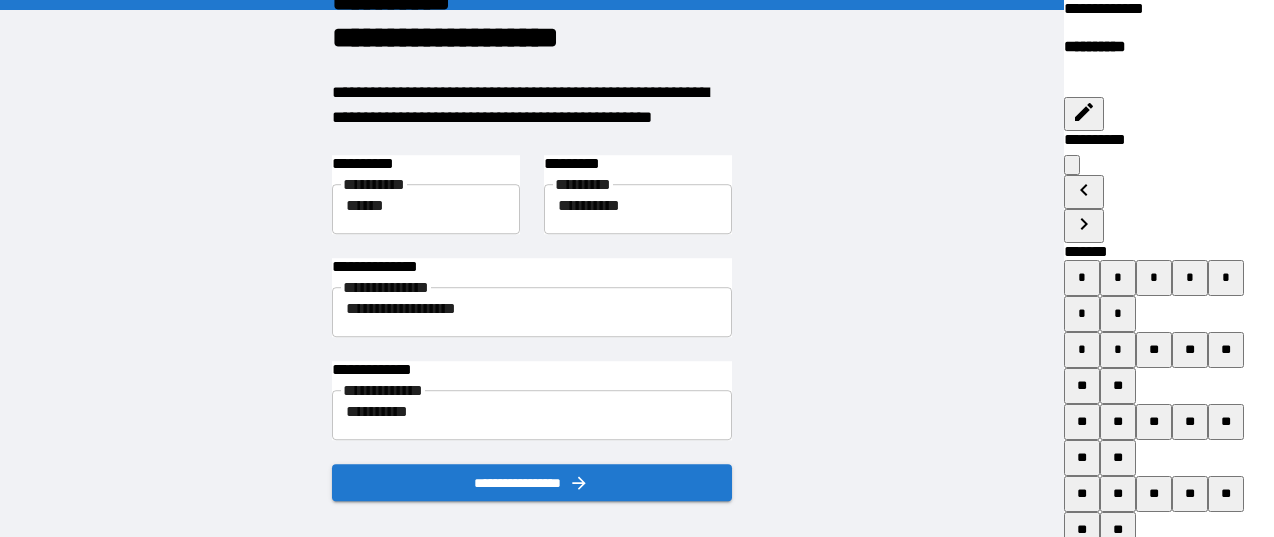 click 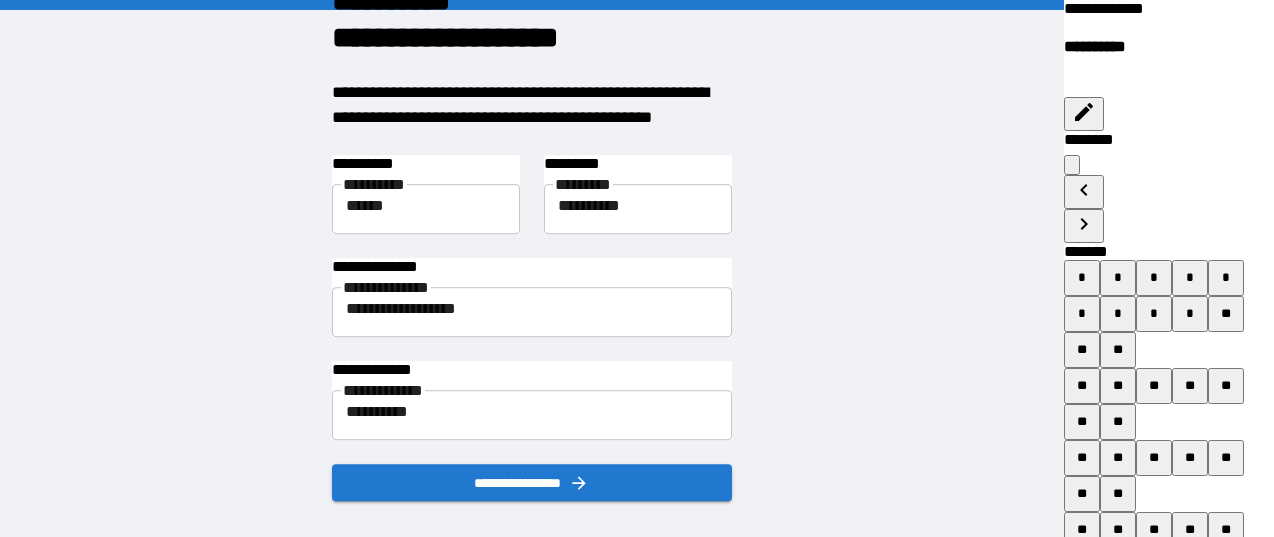 click 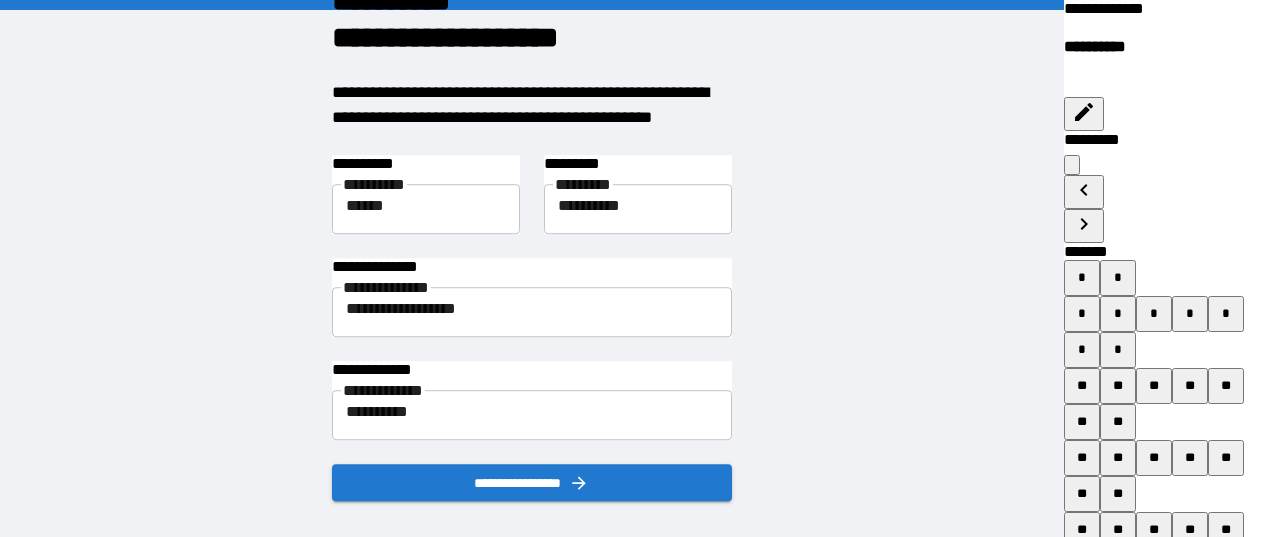 click on "**" at bounding box center [1082, 422] 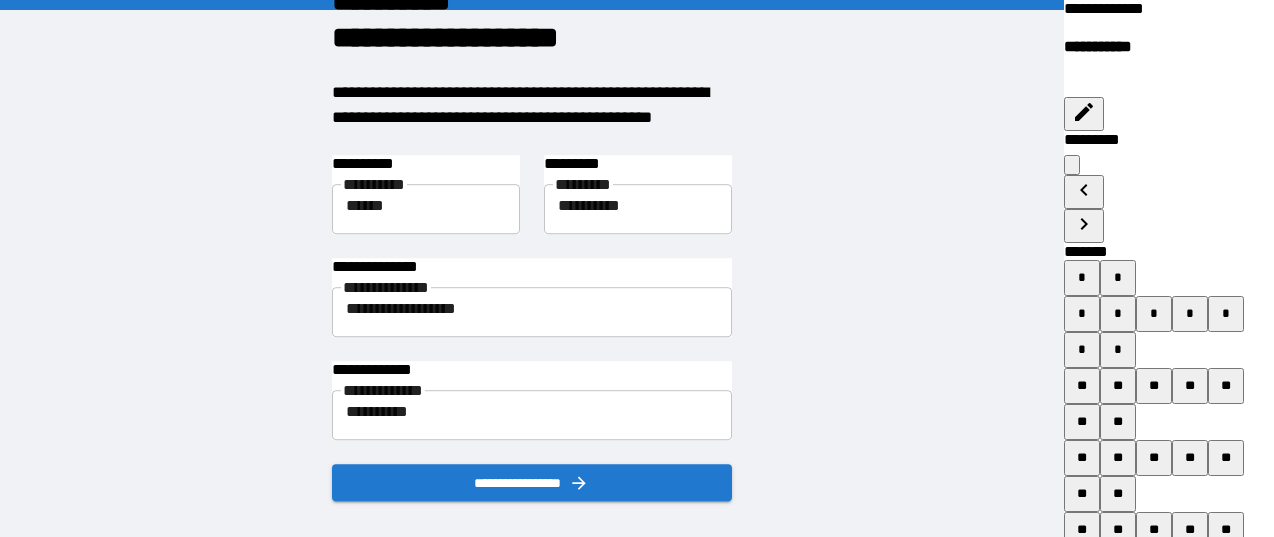 click on "**" at bounding box center [1167, 602] 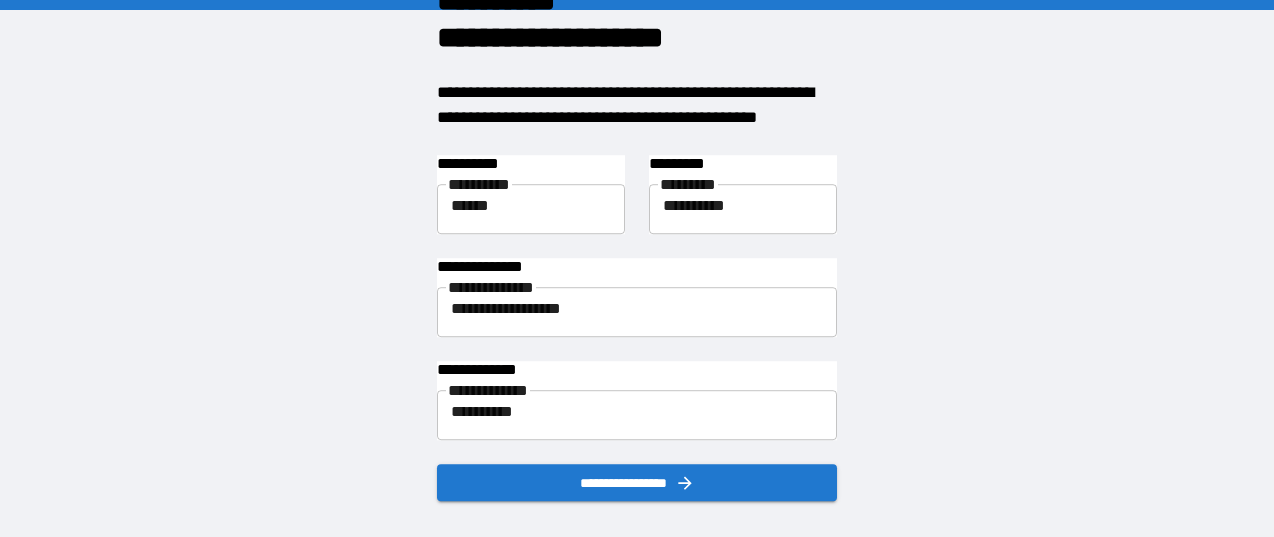 click on "**********" at bounding box center (637, 483) 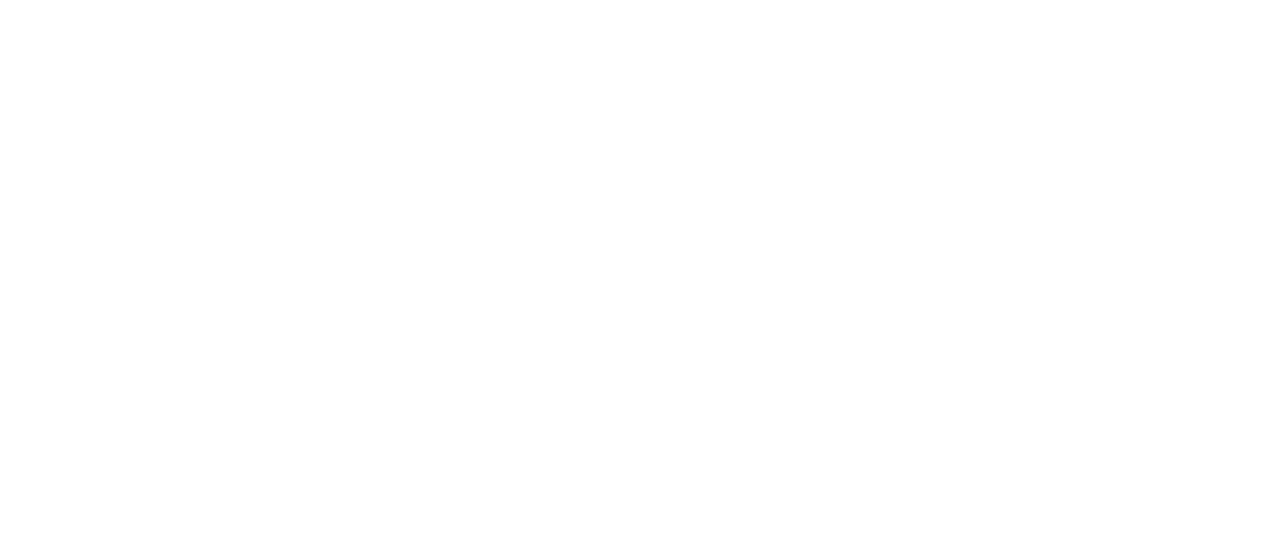 scroll, scrollTop: 0, scrollLeft: 0, axis: both 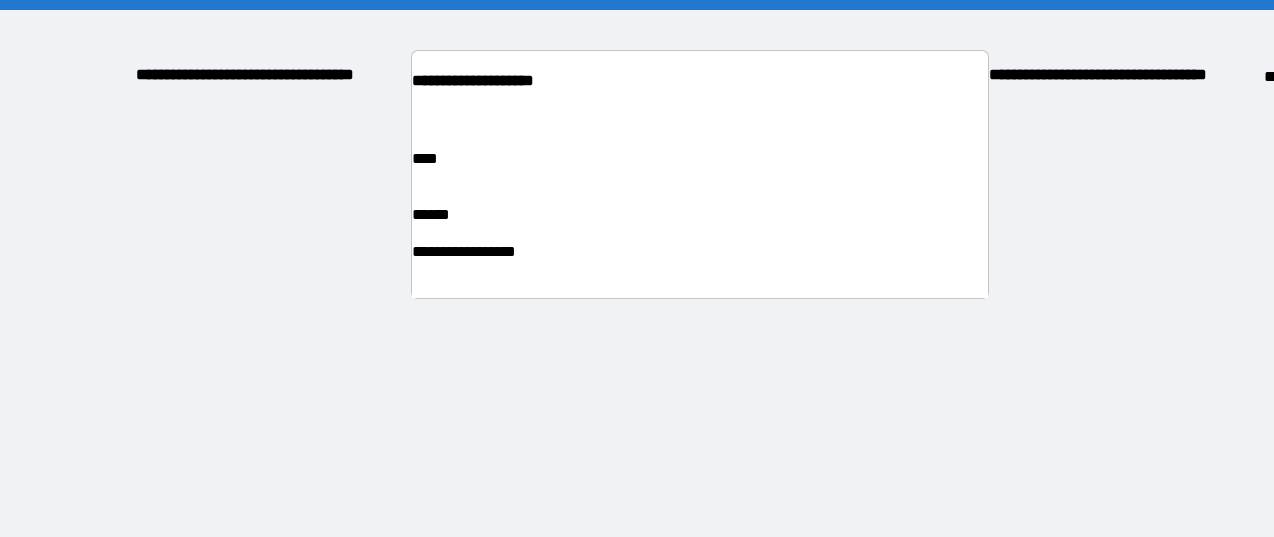 click 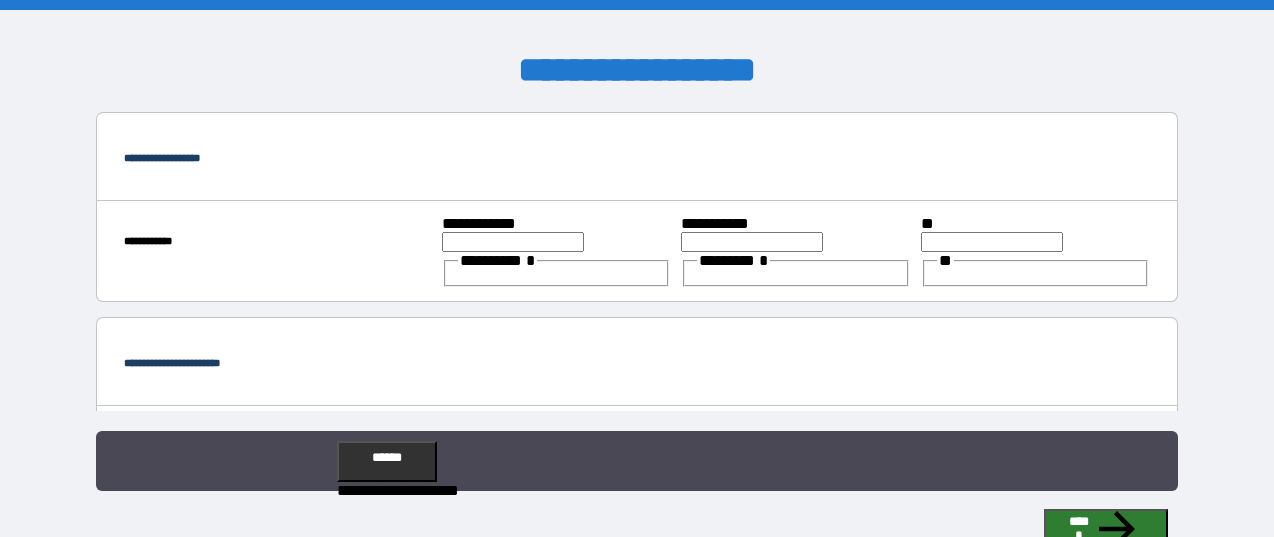 type on "*" 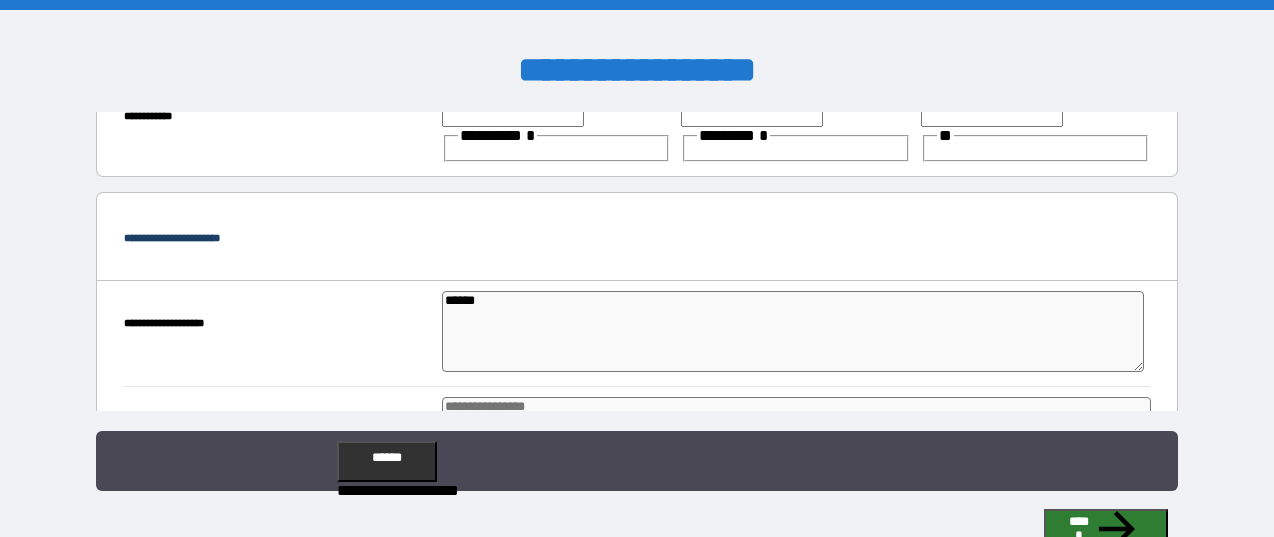 scroll, scrollTop: 160, scrollLeft: 0, axis: vertical 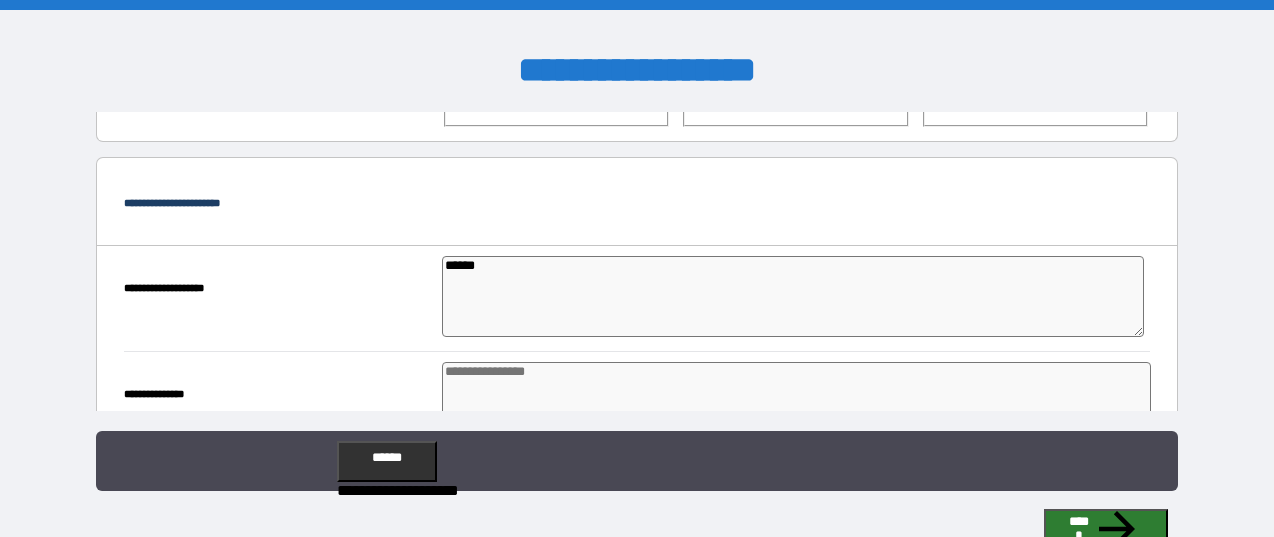 click on "**********" at bounding box center [637, 463] 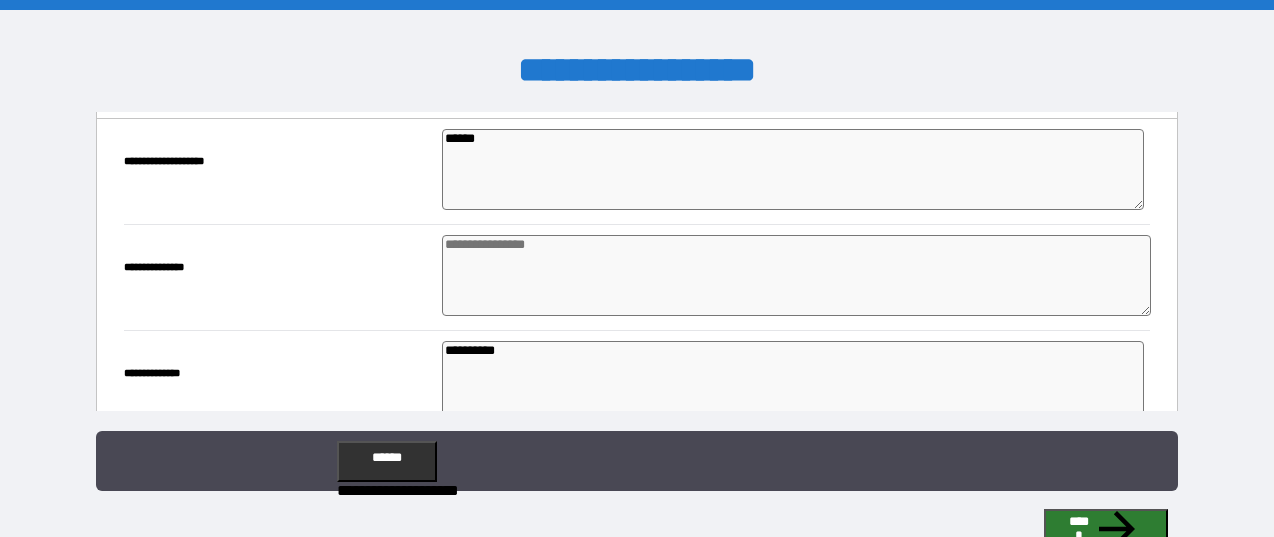 drag, startPoint x: 457, startPoint y: 386, endPoint x: 636, endPoint y: 447, distance: 189.10843 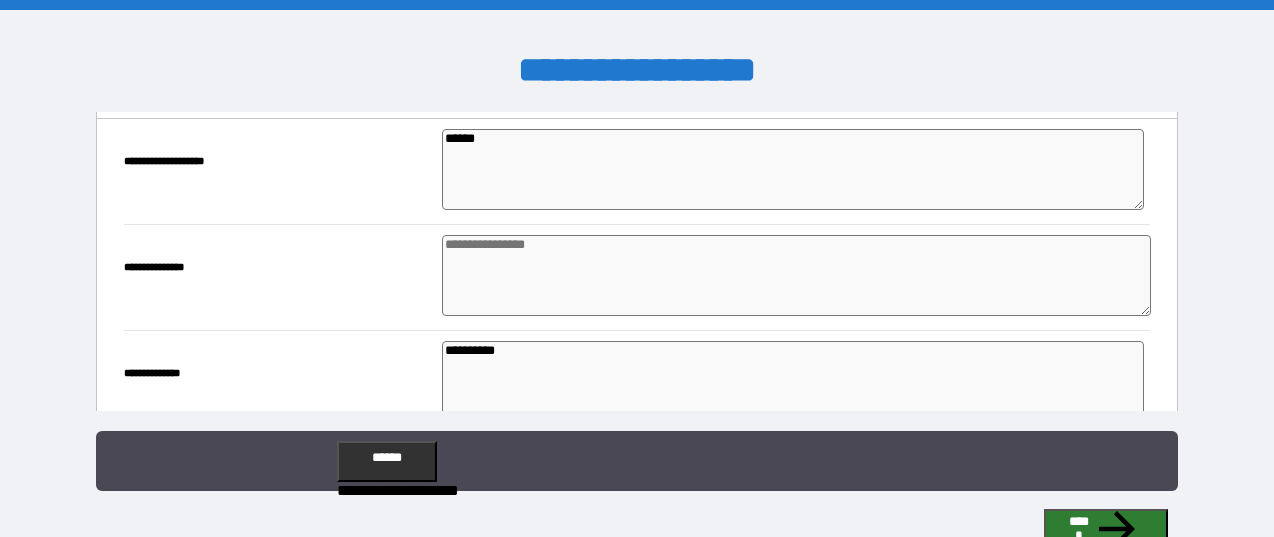 click on "**********" at bounding box center [637, 268] 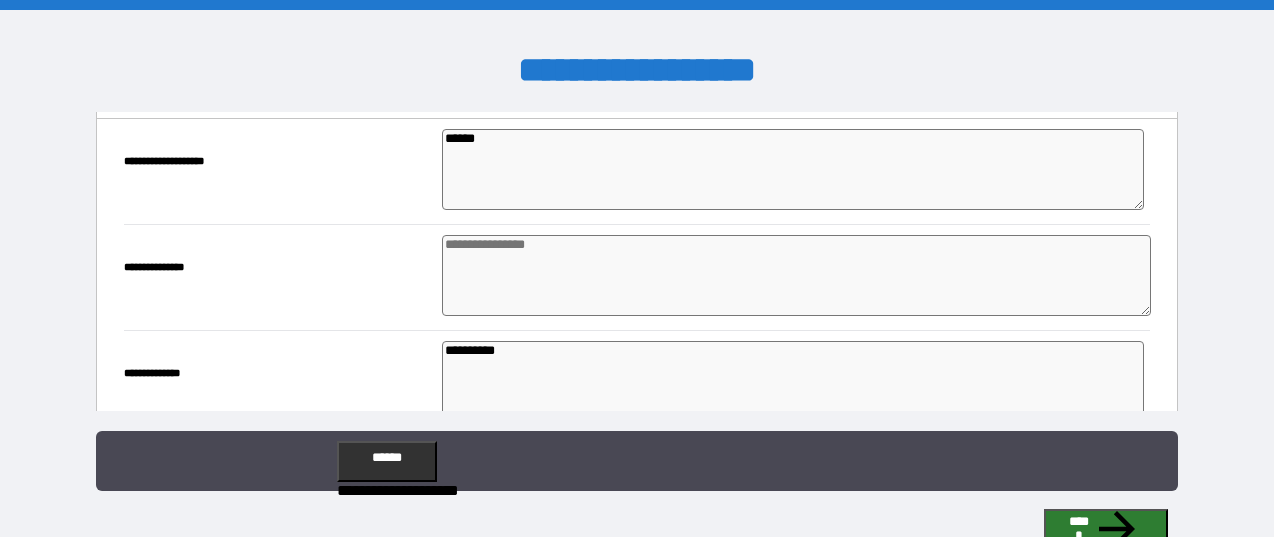 click on "**********" at bounding box center [637, 268] 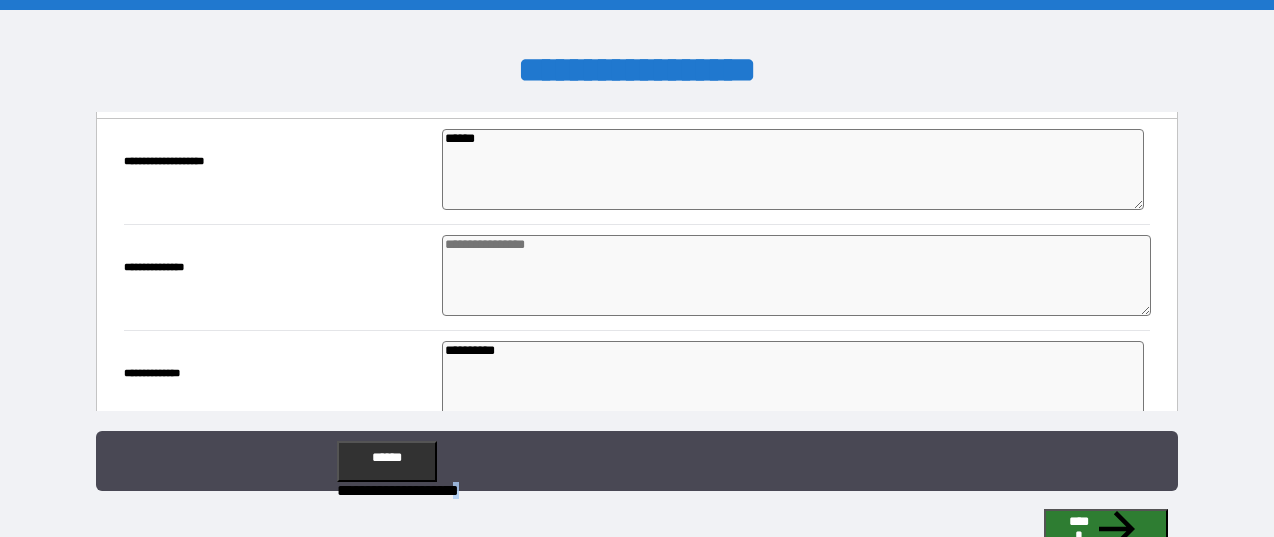click on "**********" at bounding box center [637, 268] 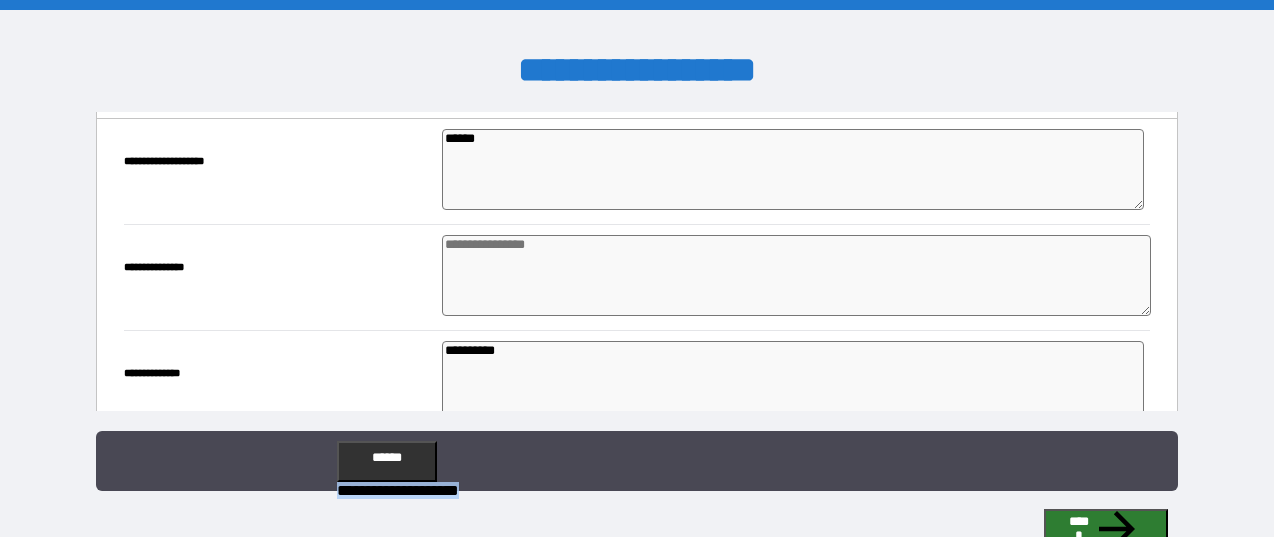 click on "**********" at bounding box center [637, 268] 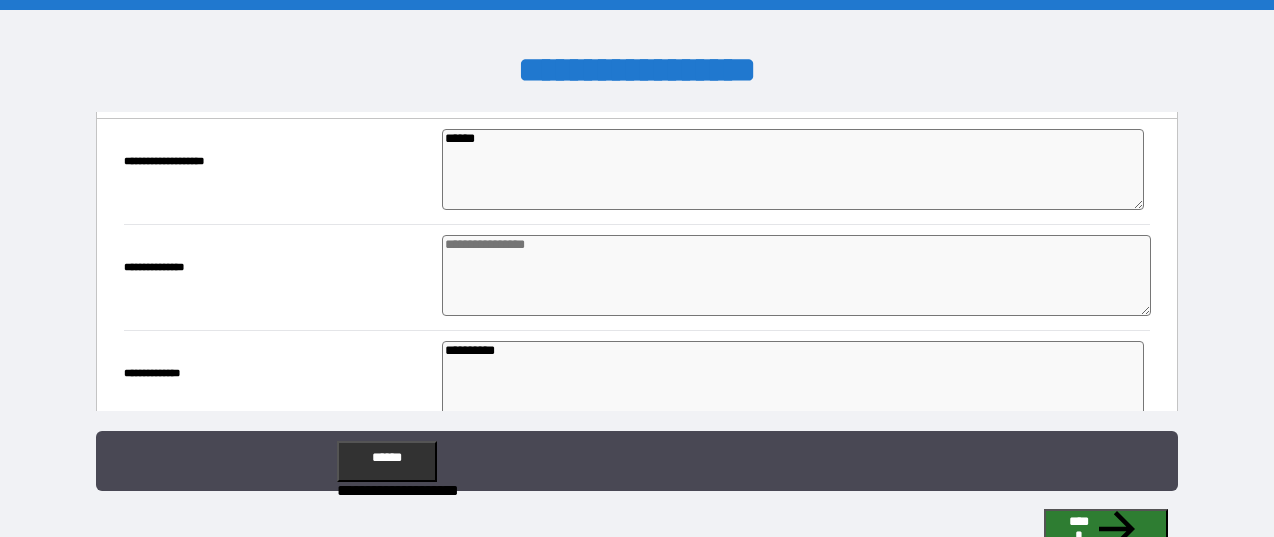 click on "******" at bounding box center [752, 529] 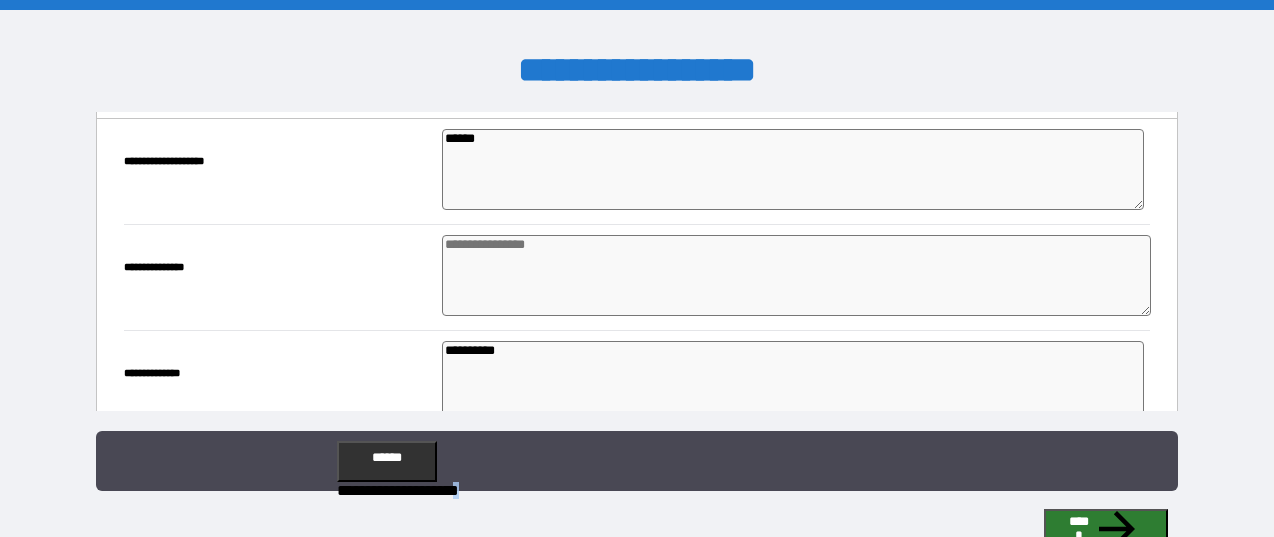 click on "******" at bounding box center (752, 529) 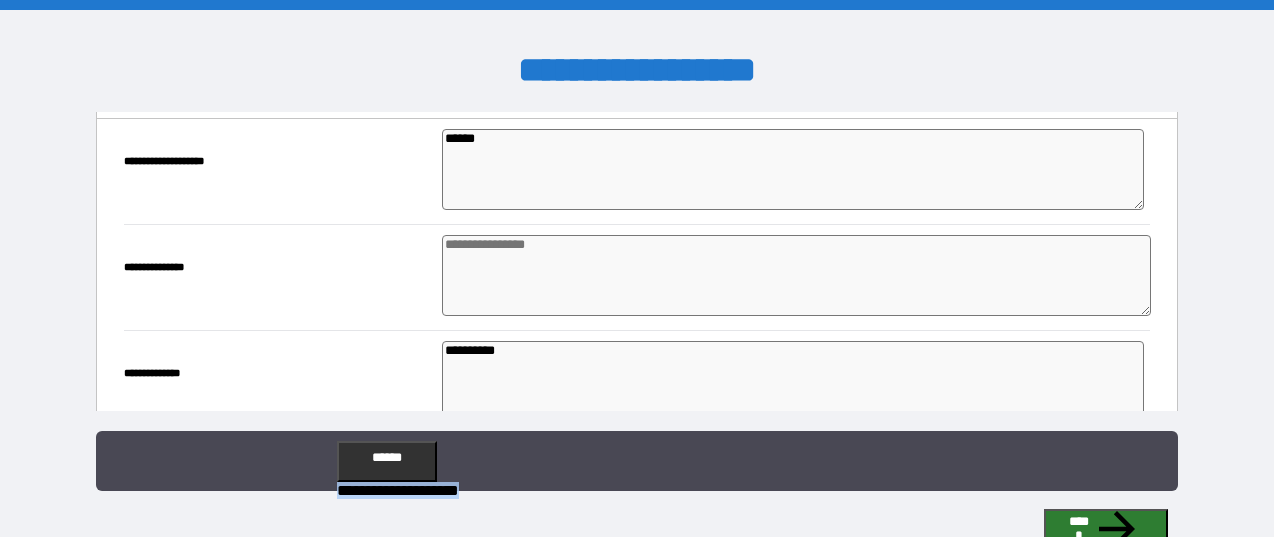 click on "******" at bounding box center (752, 529) 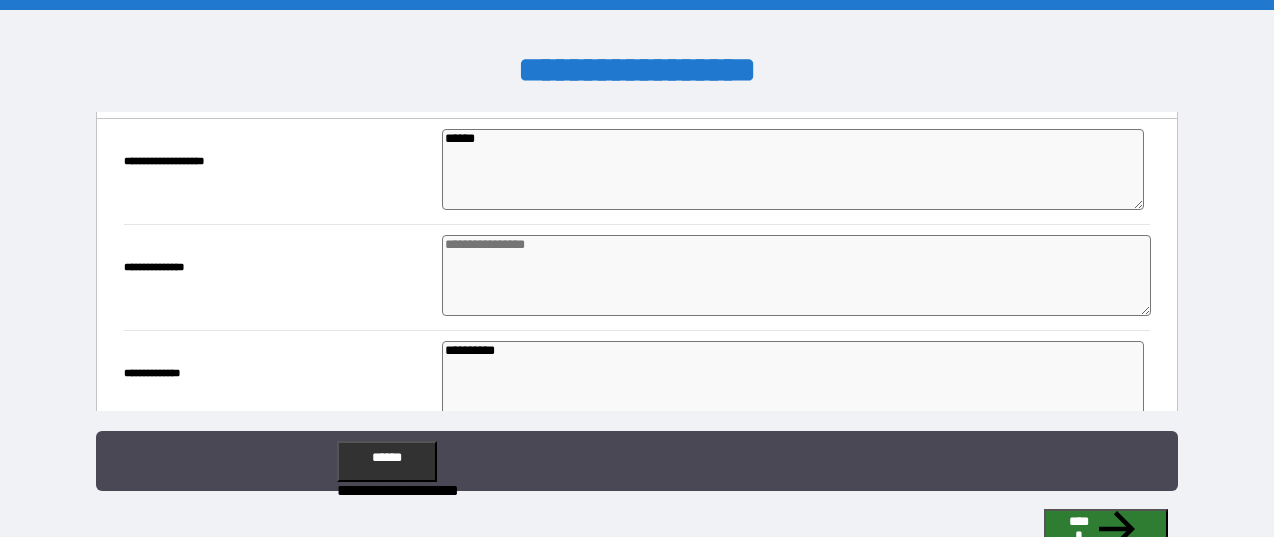 click on "**********" at bounding box center (637, 461) 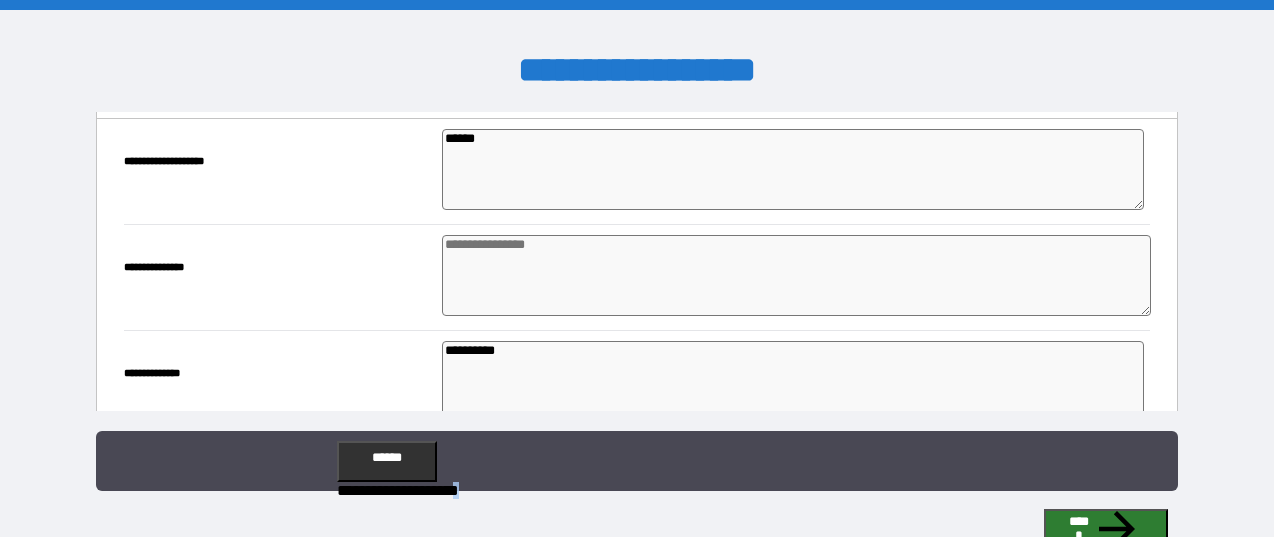 click on "**********" at bounding box center [637, 461] 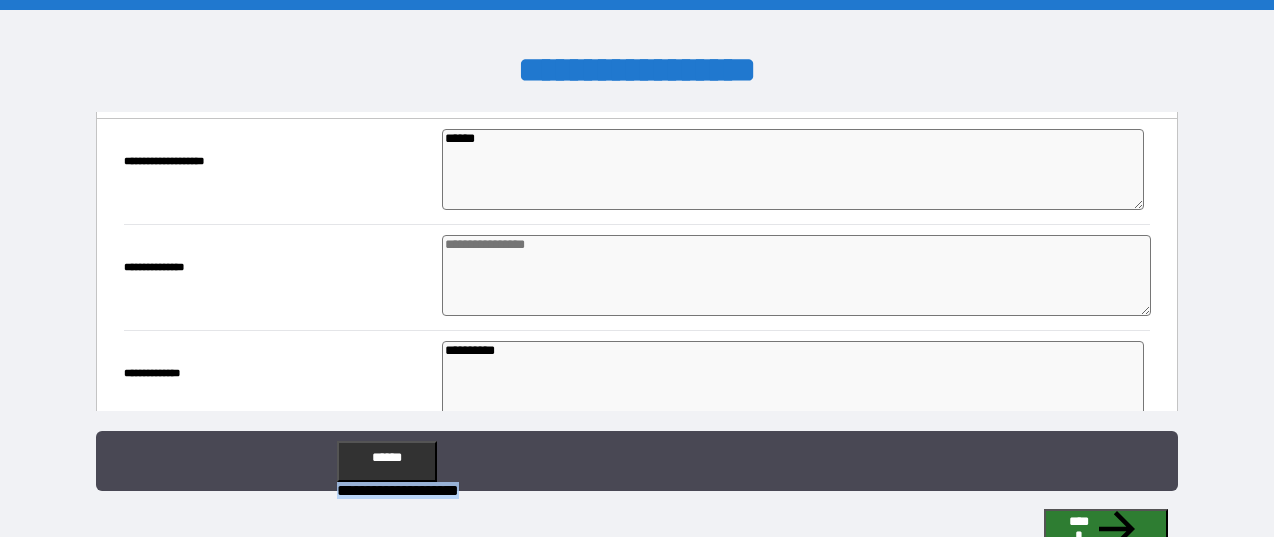 click on "**********" at bounding box center (637, 461) 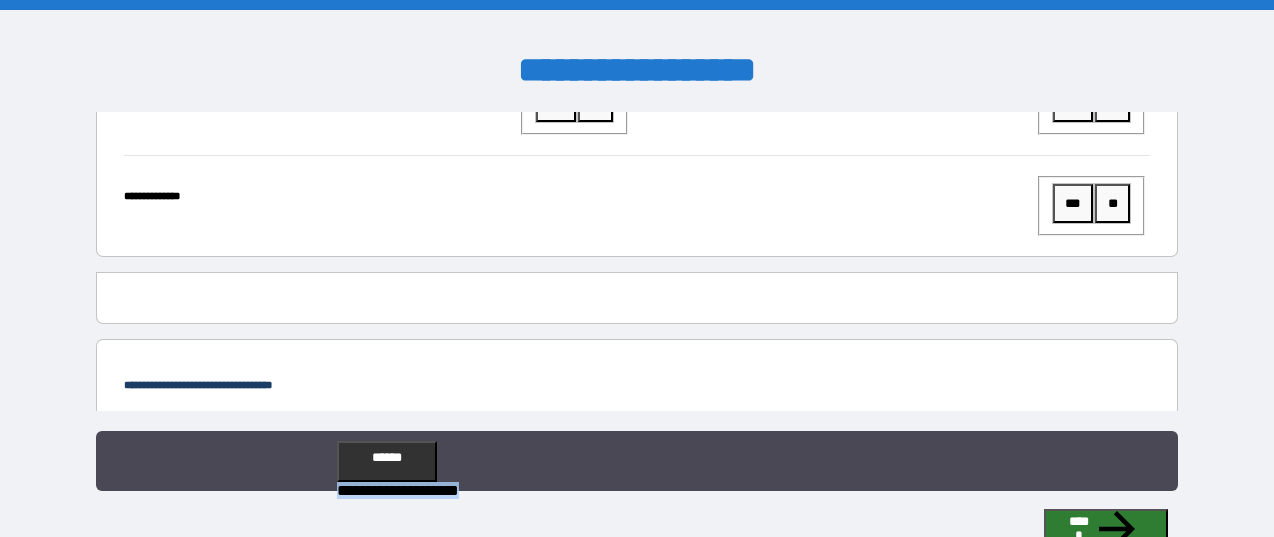 click 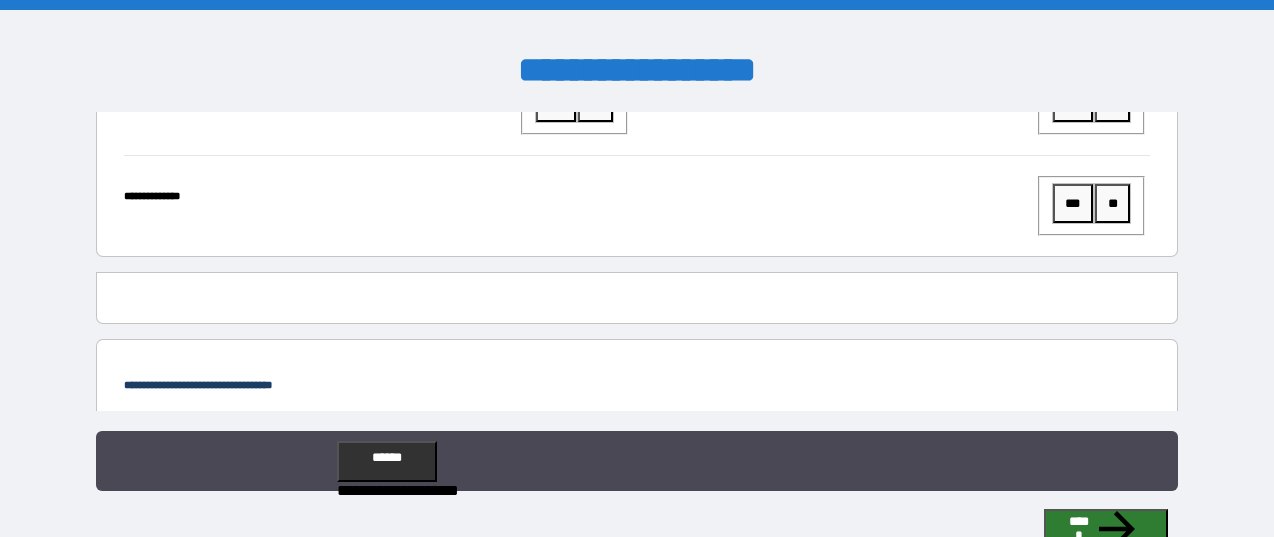 click on "**********" at bounding box center (637, 271) 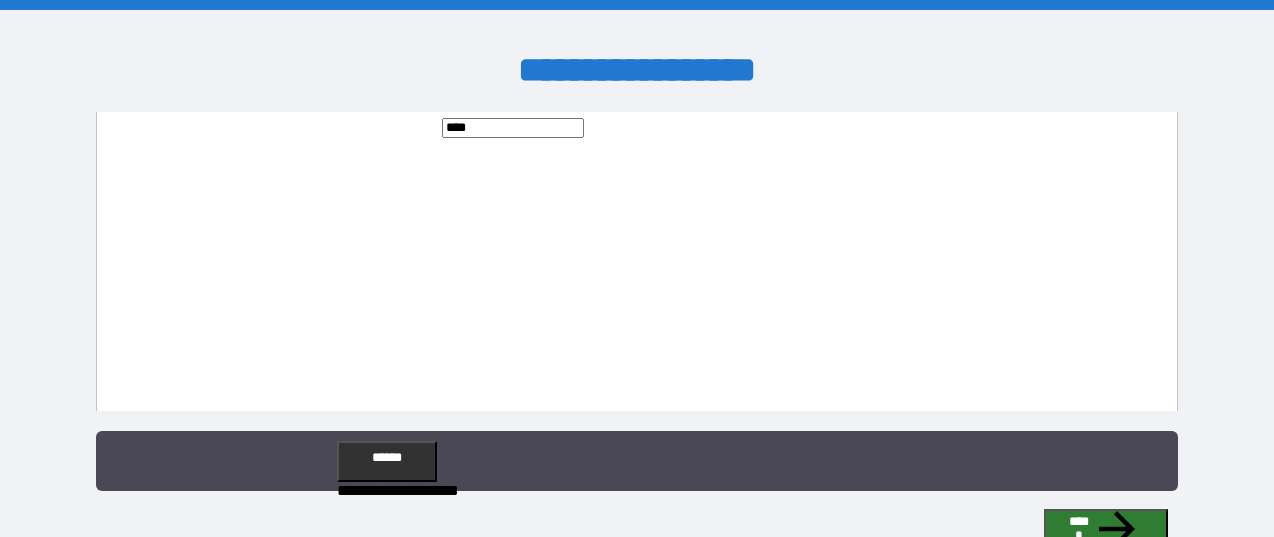 click at bounding box center [797, 1050] 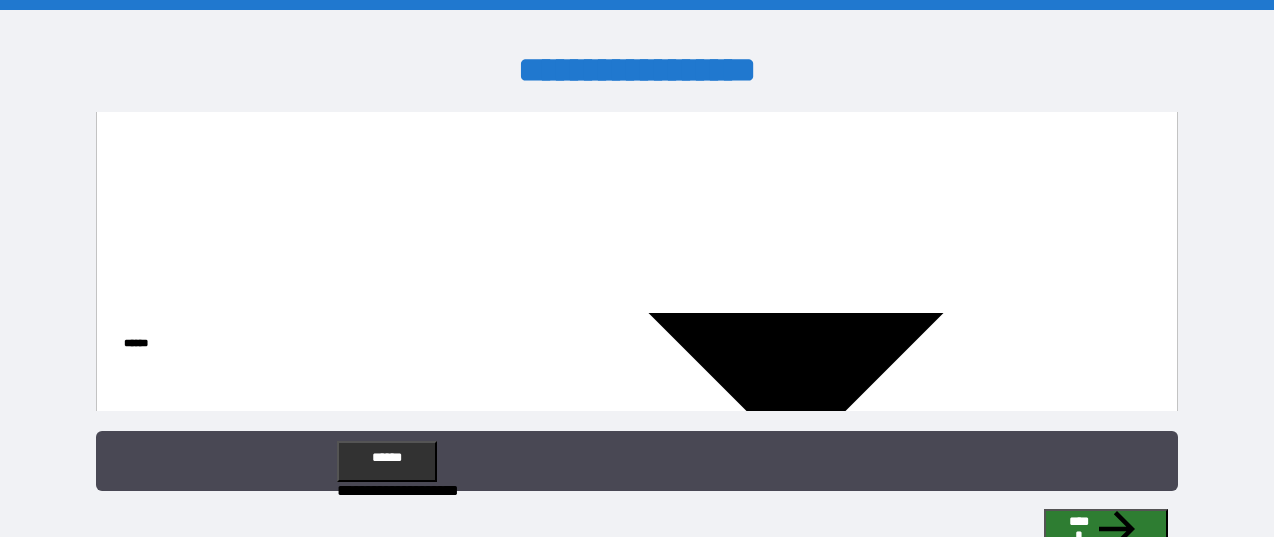 scroll, scrollTop: 753, scrollLeft: 0, axis: vertical 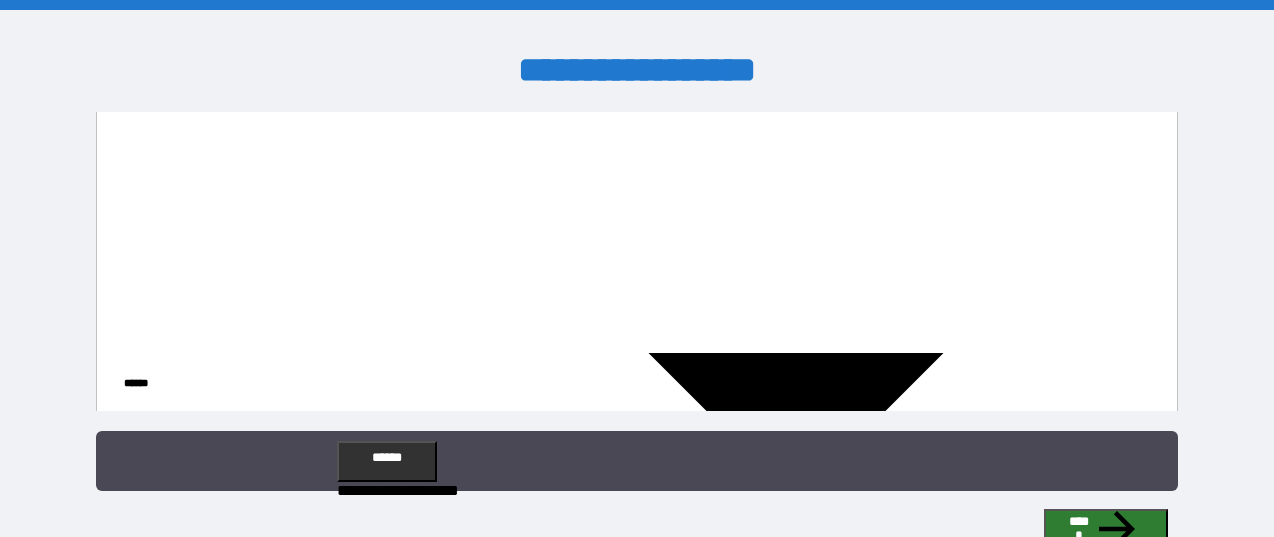 click at bounding box center [797, 1312] 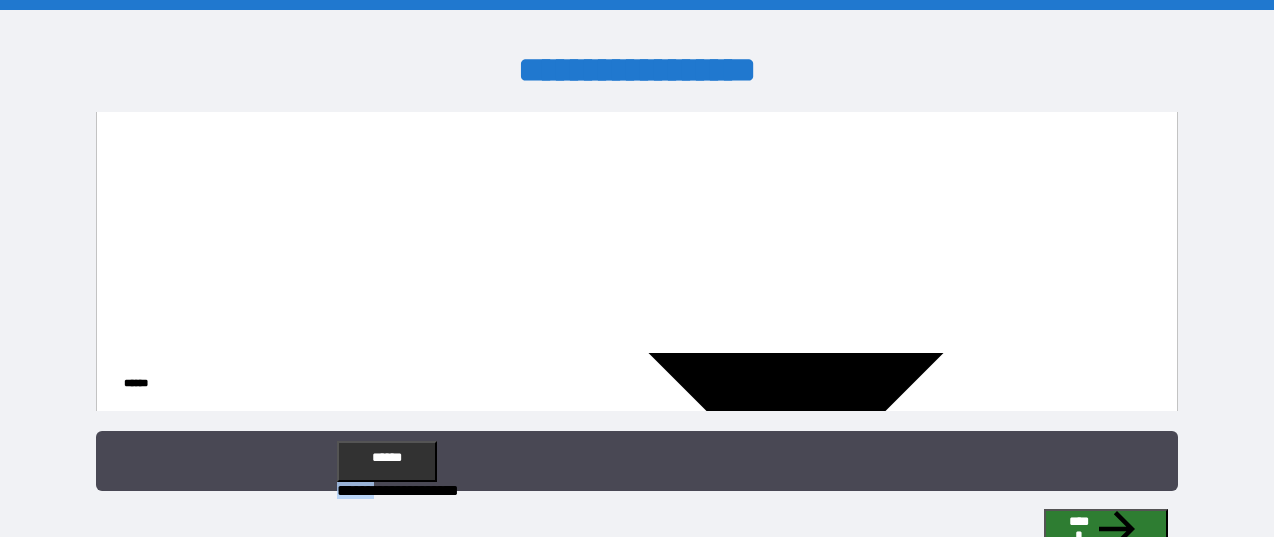 click on "**********" at bounding box center (752, 495) 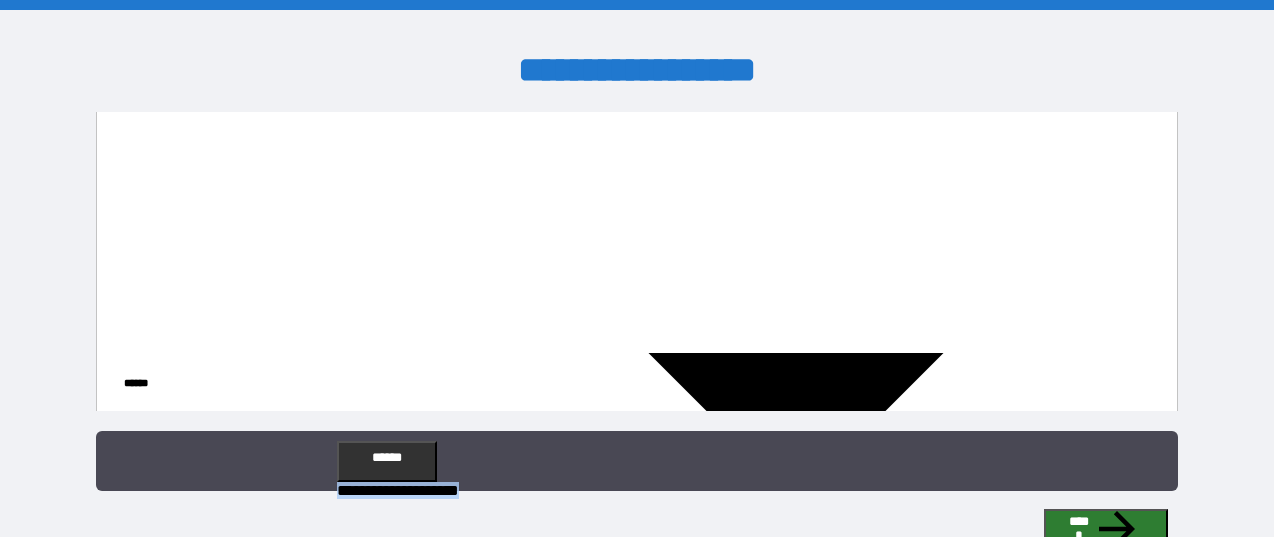 click on "**********" at bounding box center [752, 495] 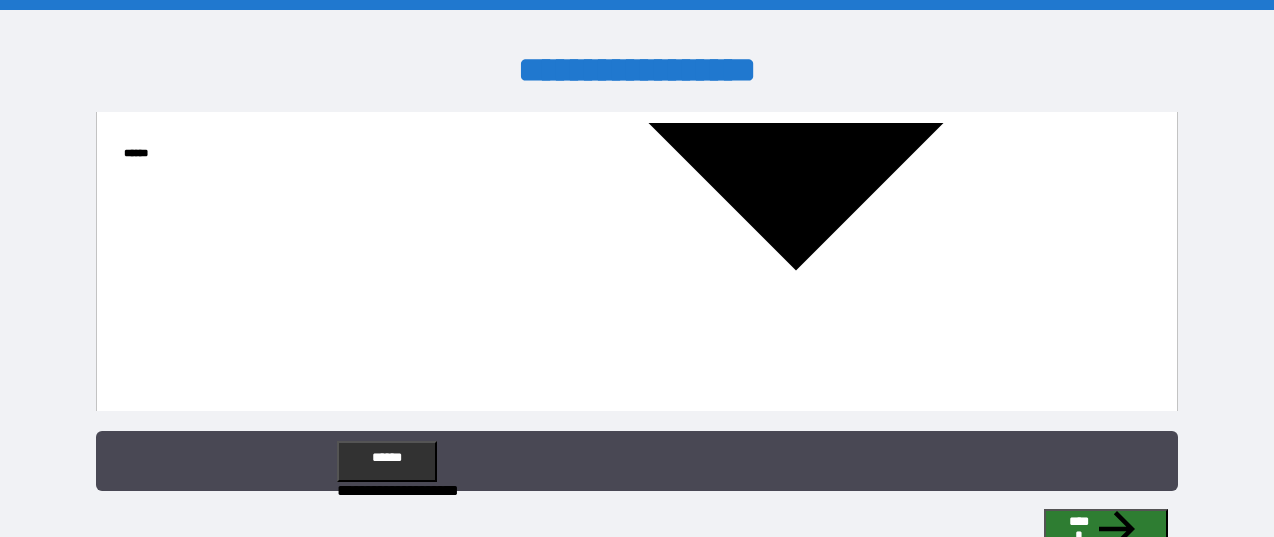 click at bounding box center [797, 1294] 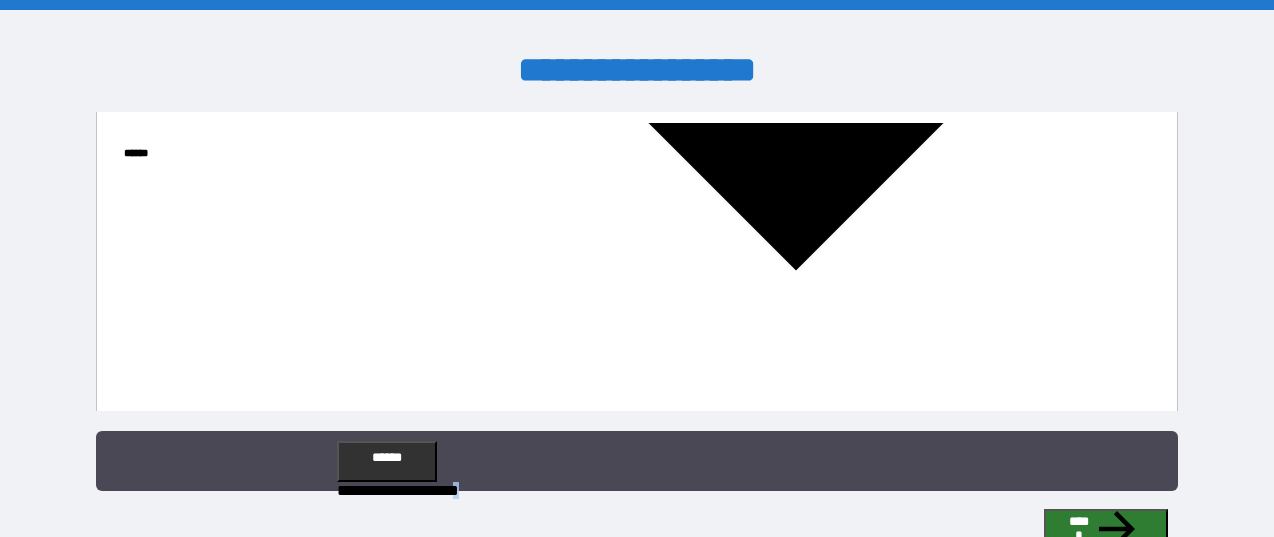 click on "**********" at bounding box center [637, 461] 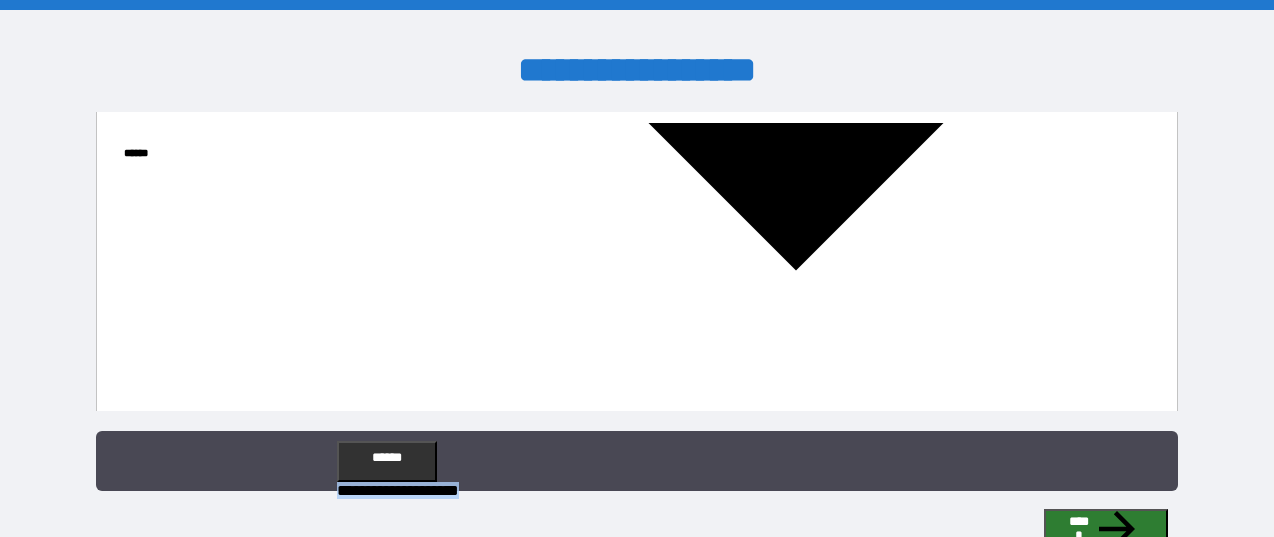 click on "**********" at bounding box center (637, 461) 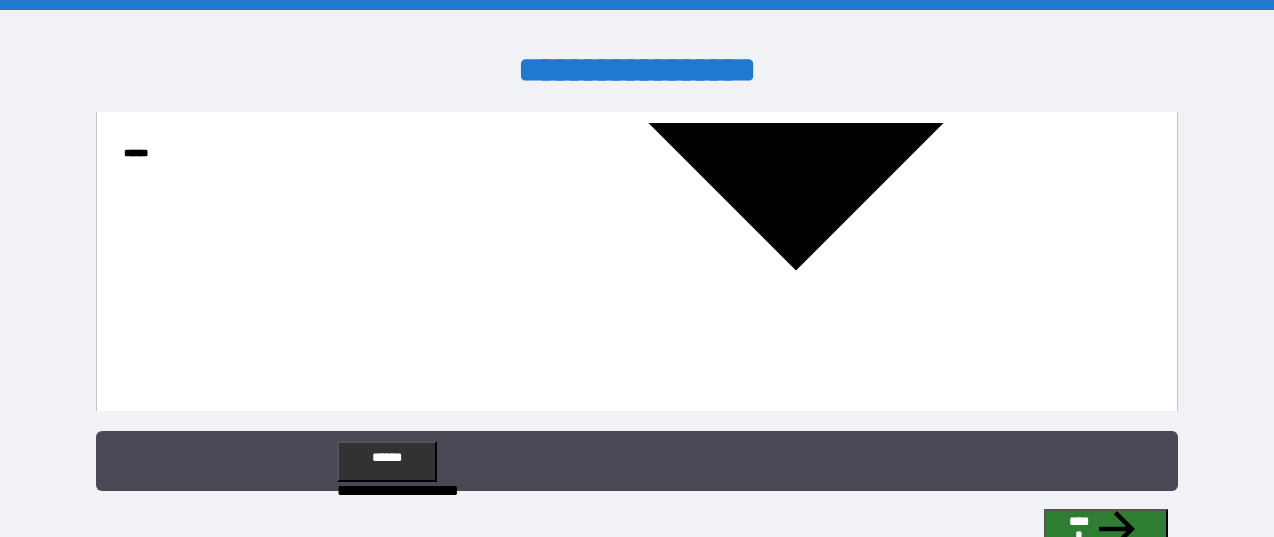 click on "**********" at bounding box center [637, 461] 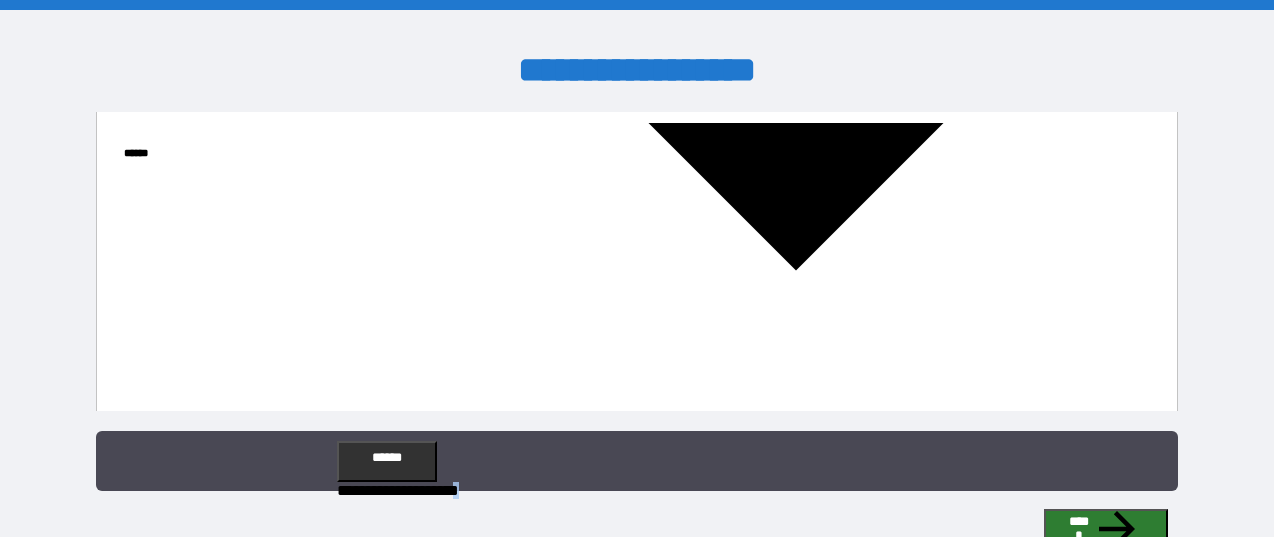 scroll, scrollTop: 1195, scrollLeft: 0, axis: vertical 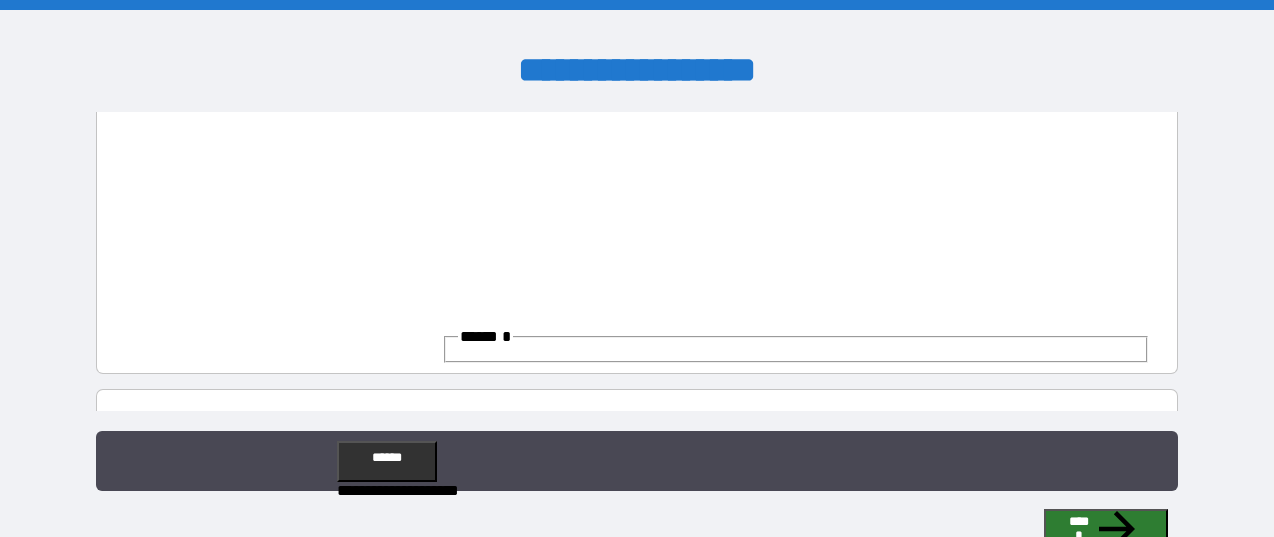 click at bounding box center (797, 1294) 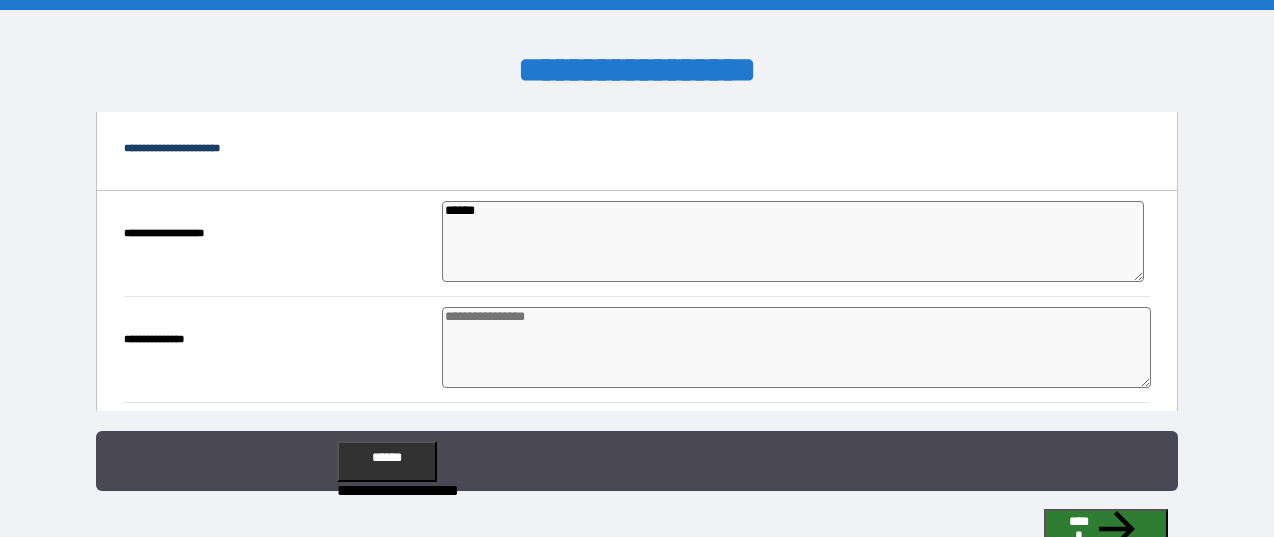 click on "******" at bounding box center [793, 241] 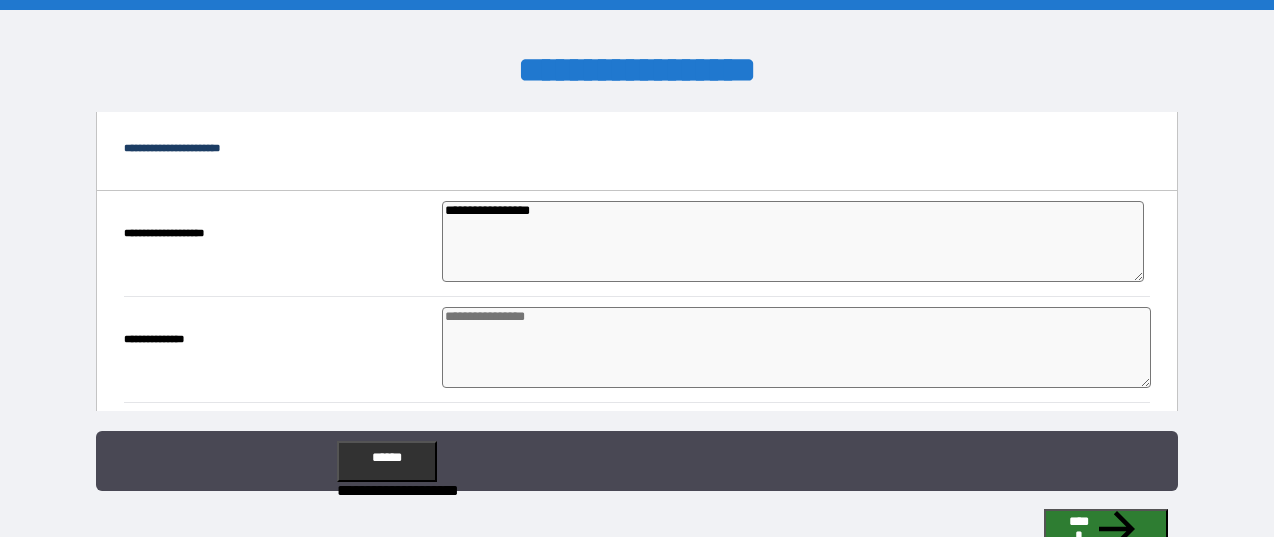 click at bounding box center [797, 347] 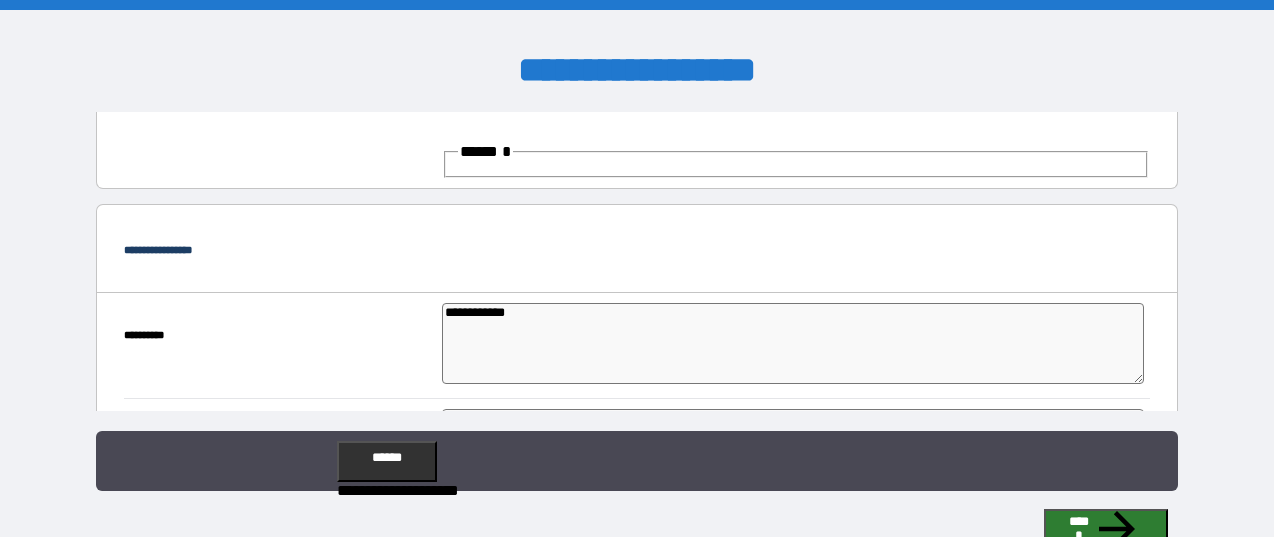 click at bounding box center (797, 1319) 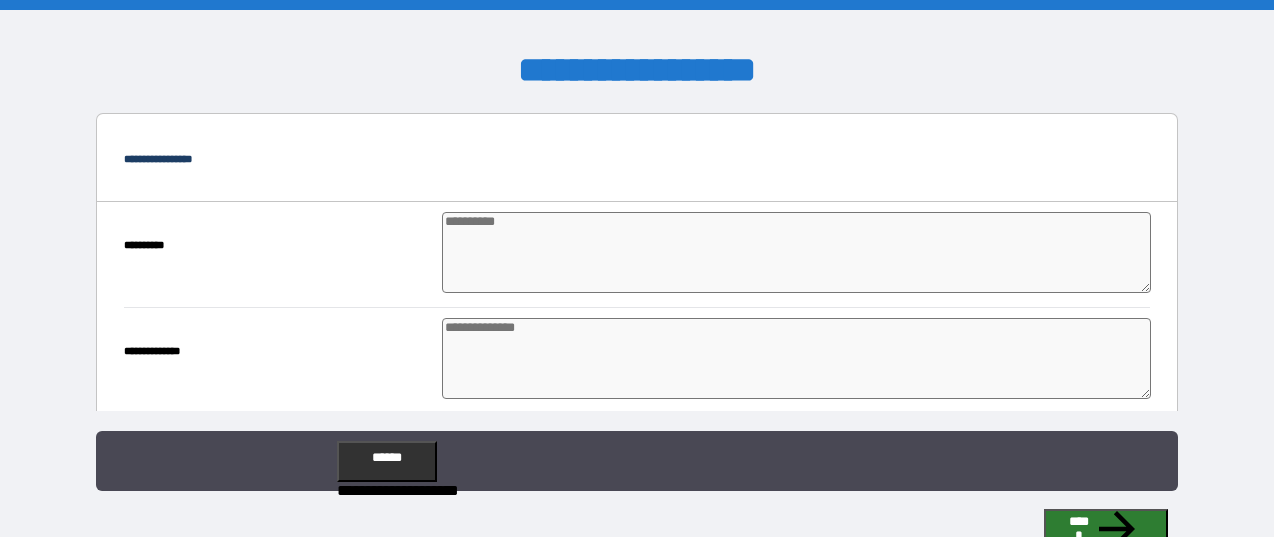 click at bounding box center (797, 2456) 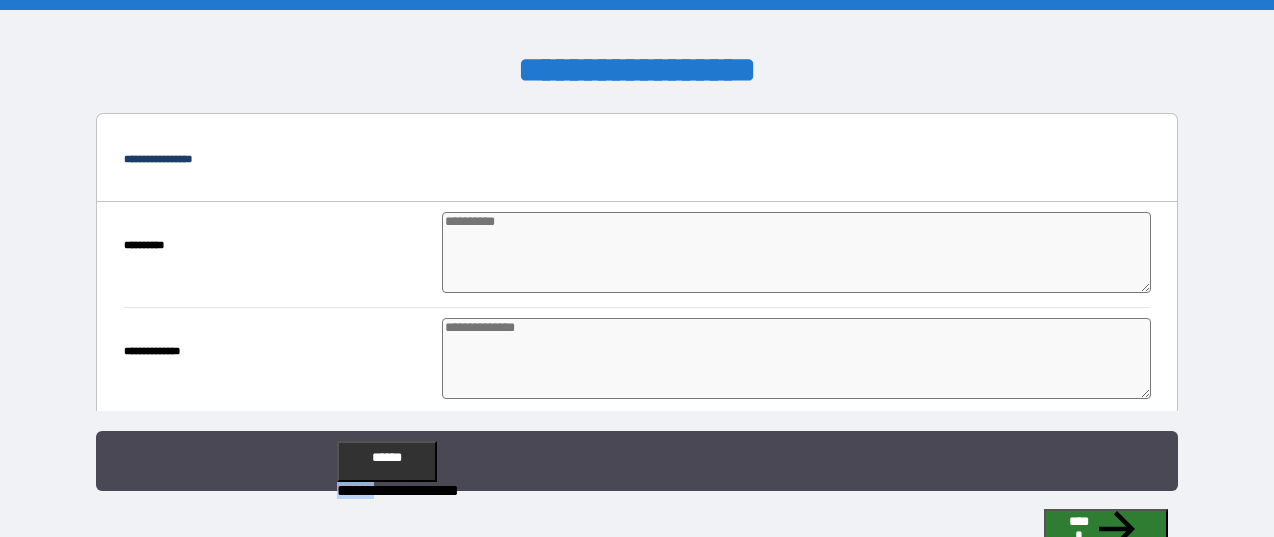 click on "**********" at bounding box center (752, 461) 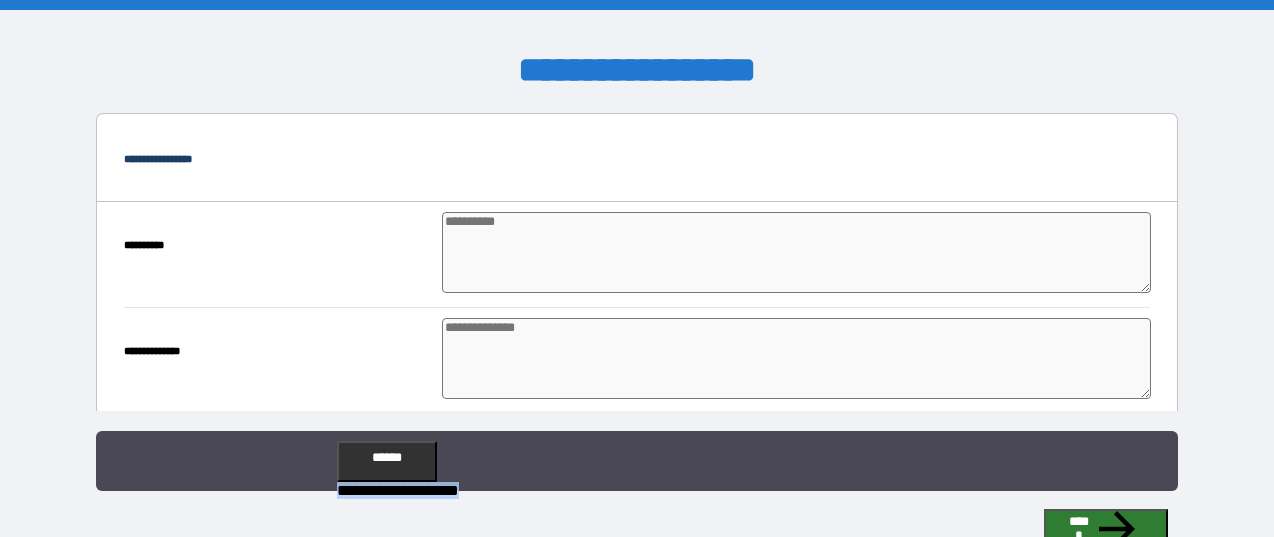 click on "**********" at bounding box center [752, 461] 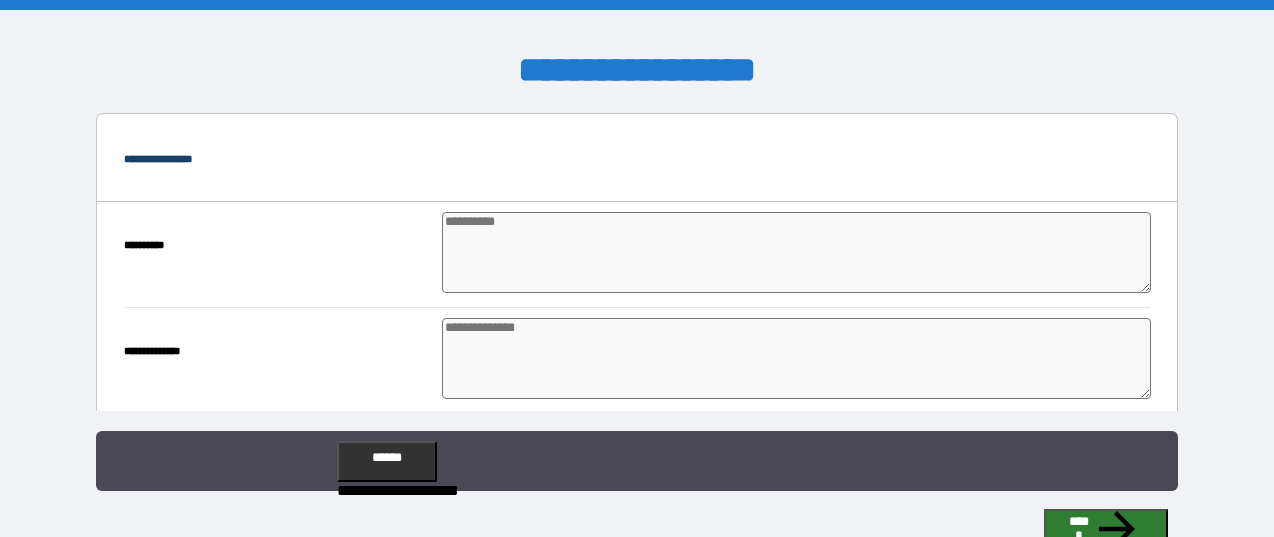 click on "**********" at bounding box center [793, 2456] 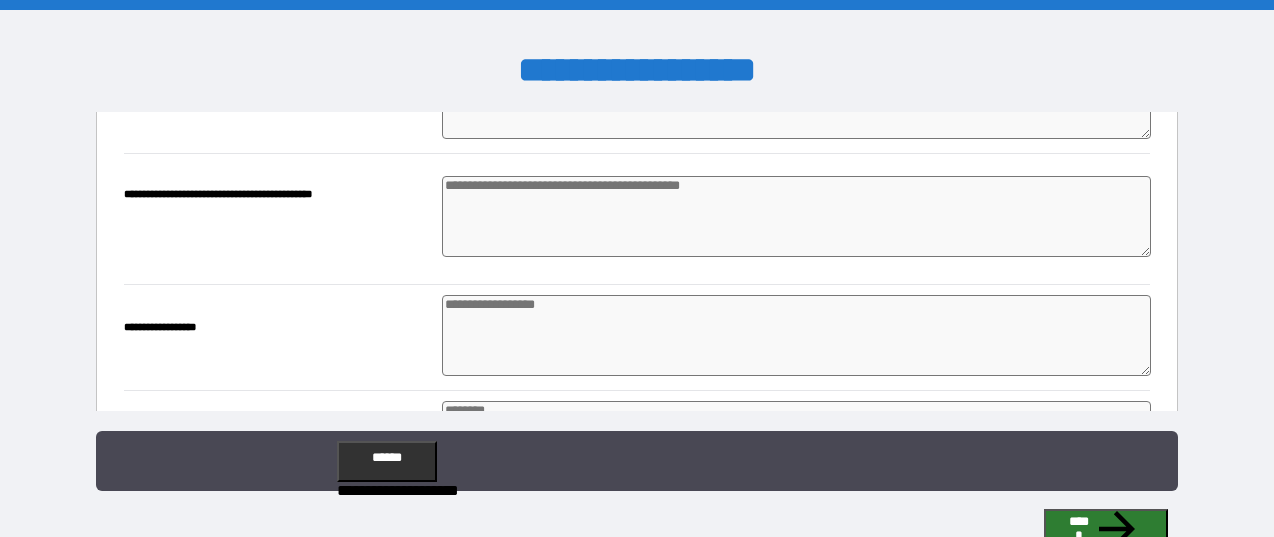 drag, startPoint x: 483, startPoint y: 394, endPoint x: 810, endPoint y: 459, distance: 333.39767 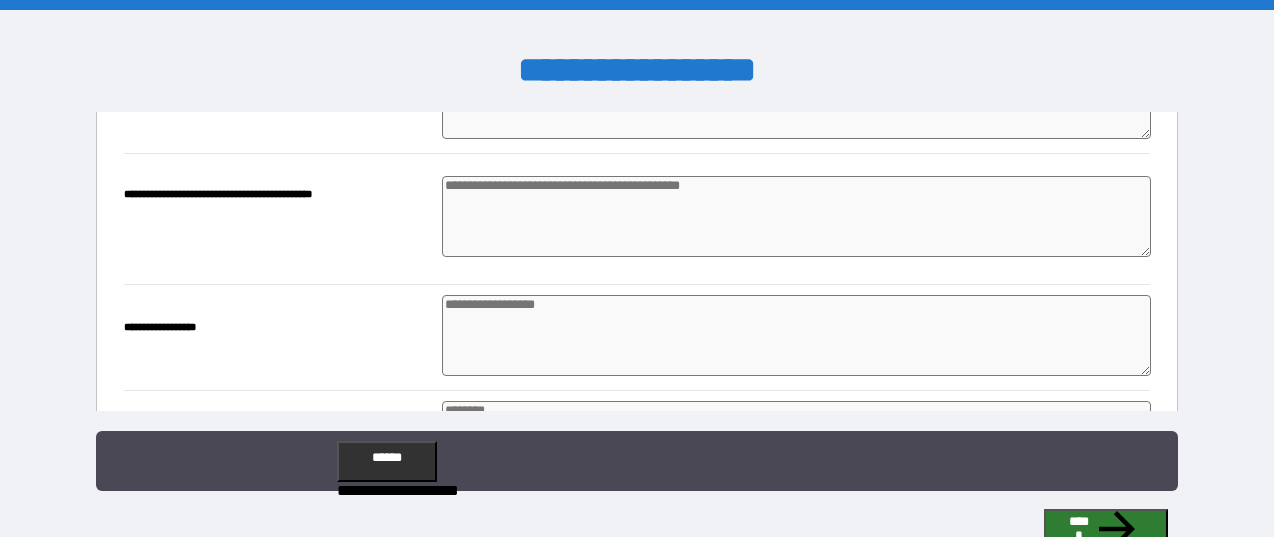 click on "**********" at bounding box center (637, 268) 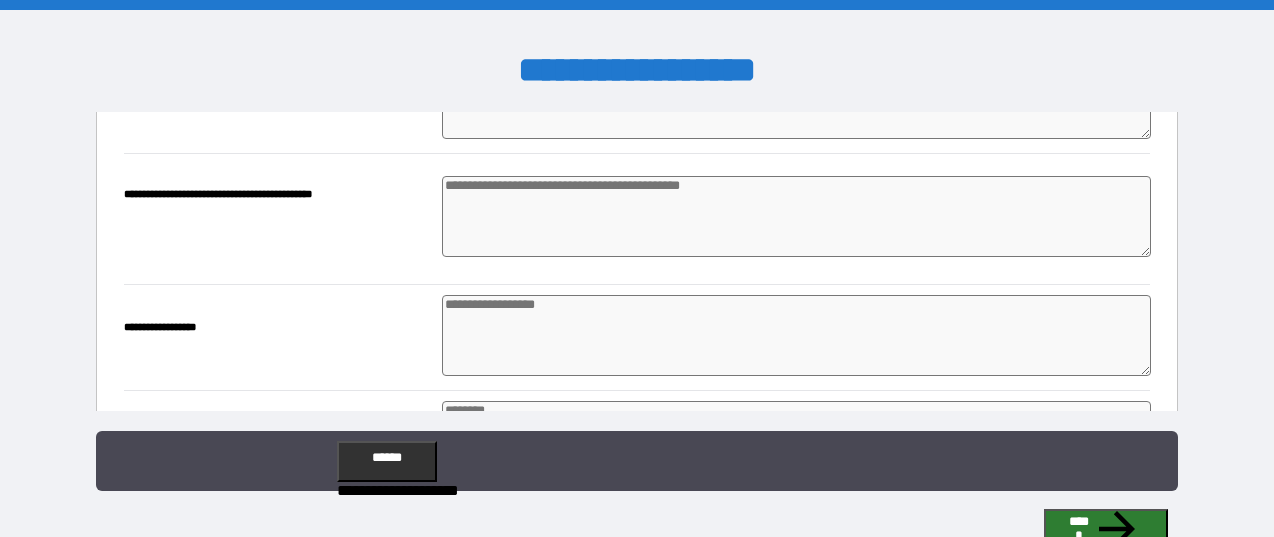 click on "**********" at bounding box center [637, 463] 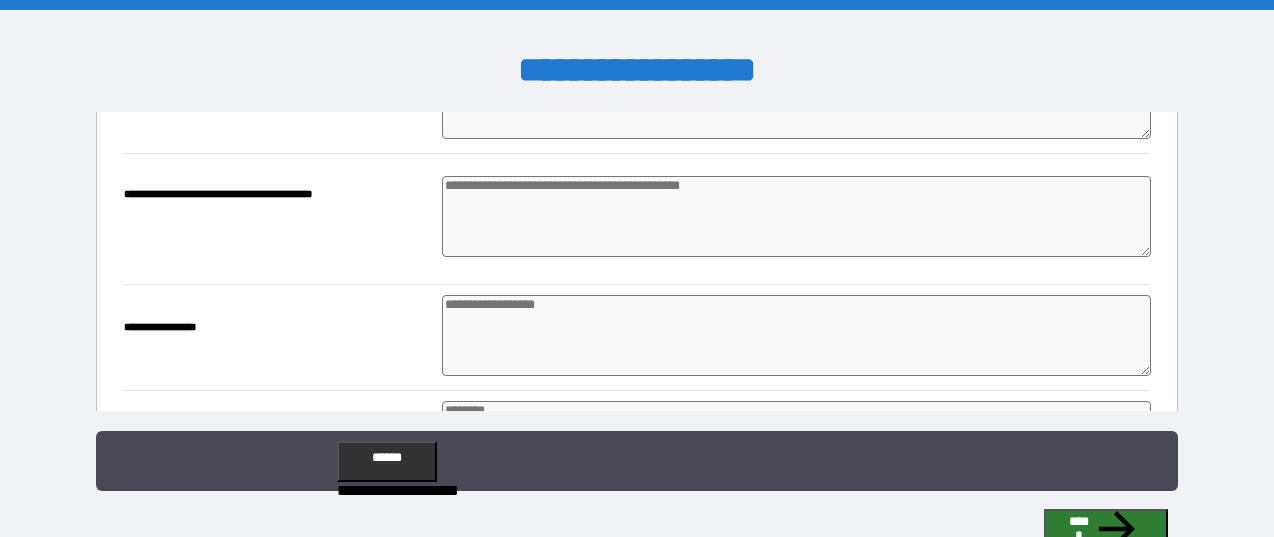 click on "**********" at bounding box center [637, 463] 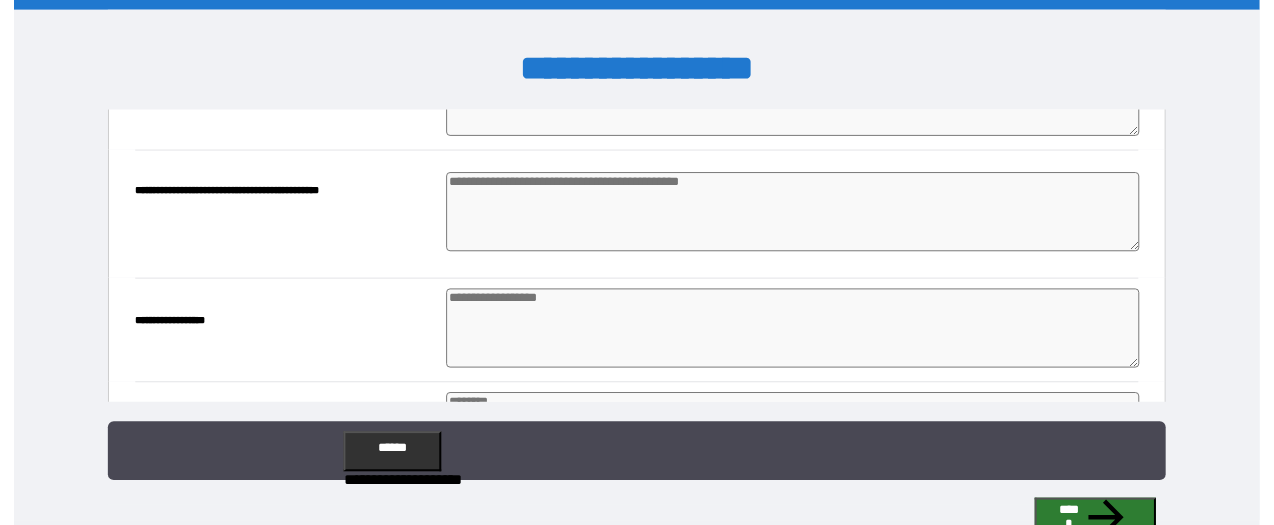 scroll, scrollTop: 1600, scrollLeft: 0, axis: vertical 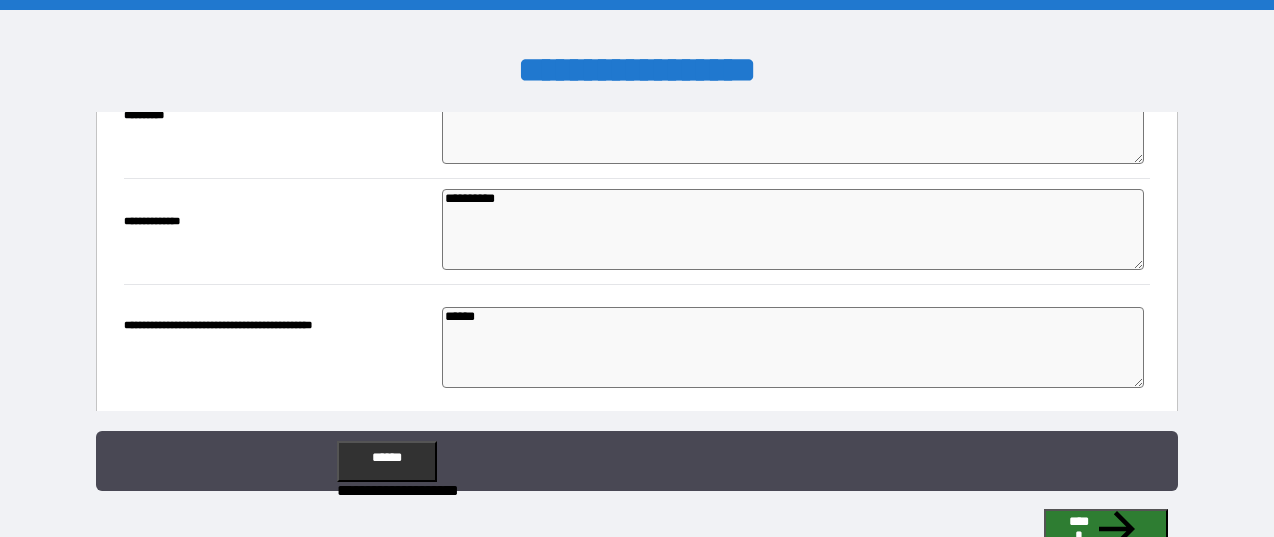 click at bounding box center [797, 1099] 